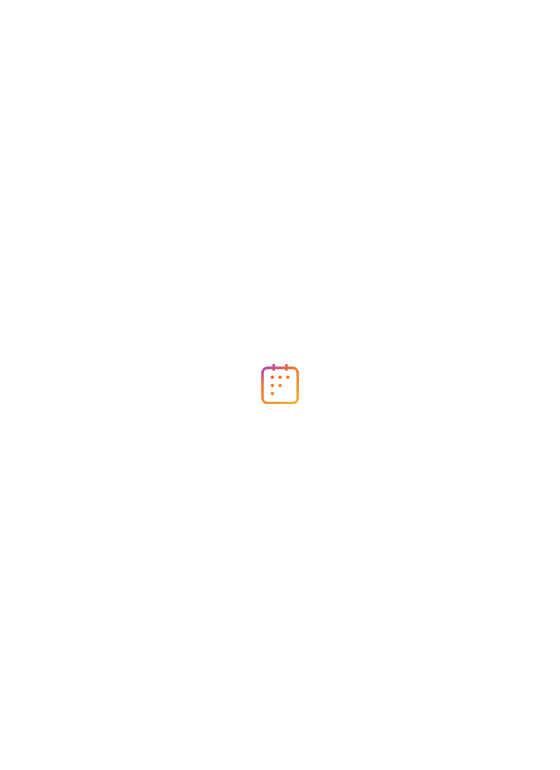 scroll, scrollTop: 0, scrollLeft: 0, axis: both 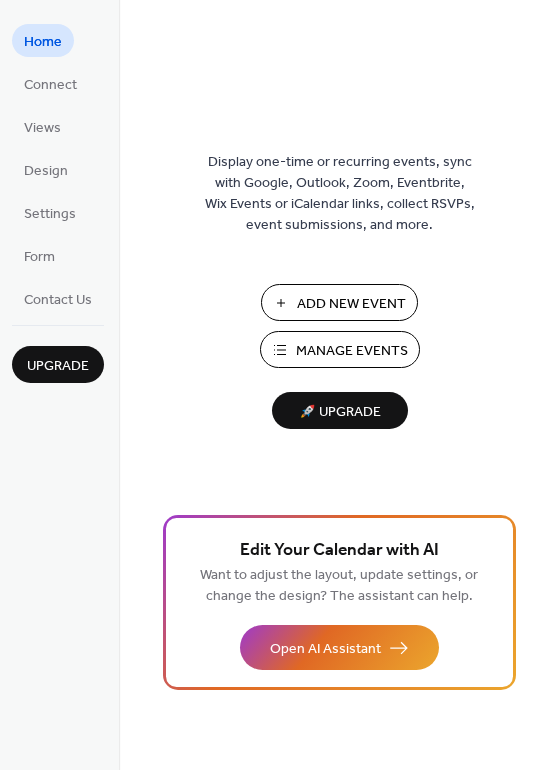 click on "Manage Events" at bounding box center (352, 351) 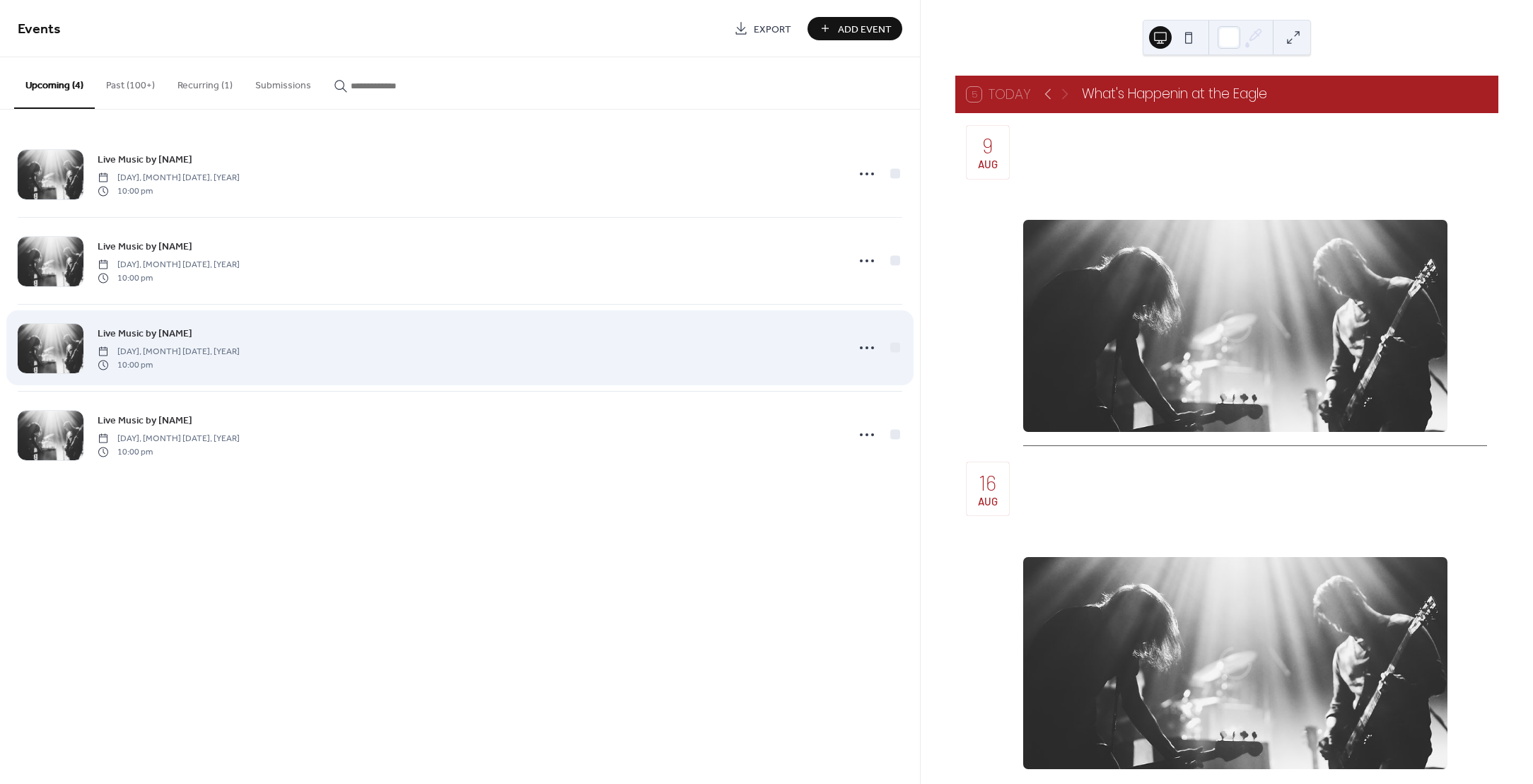 scroll, scrollTop: 0, scrollLeft: 0, axis: both 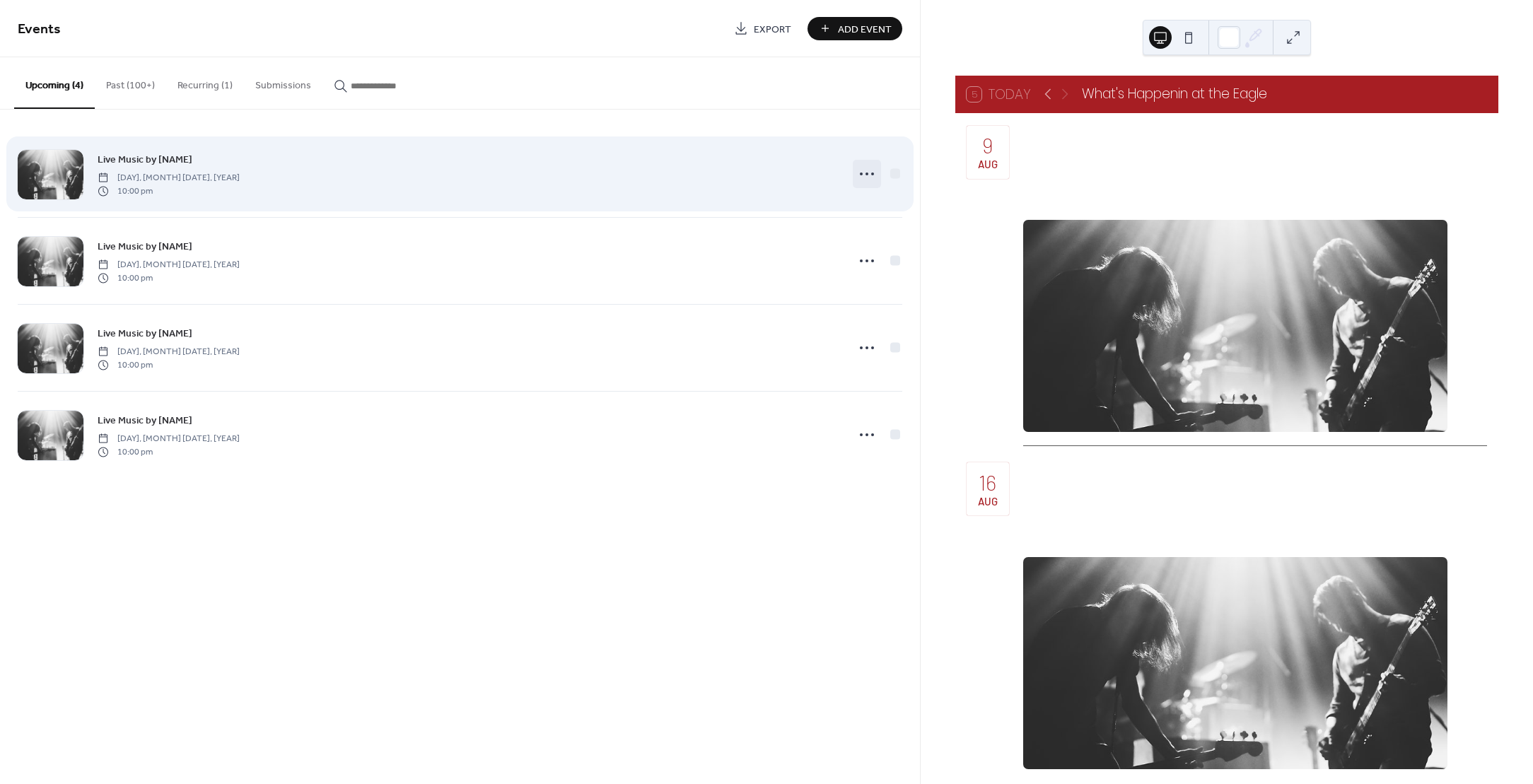 click 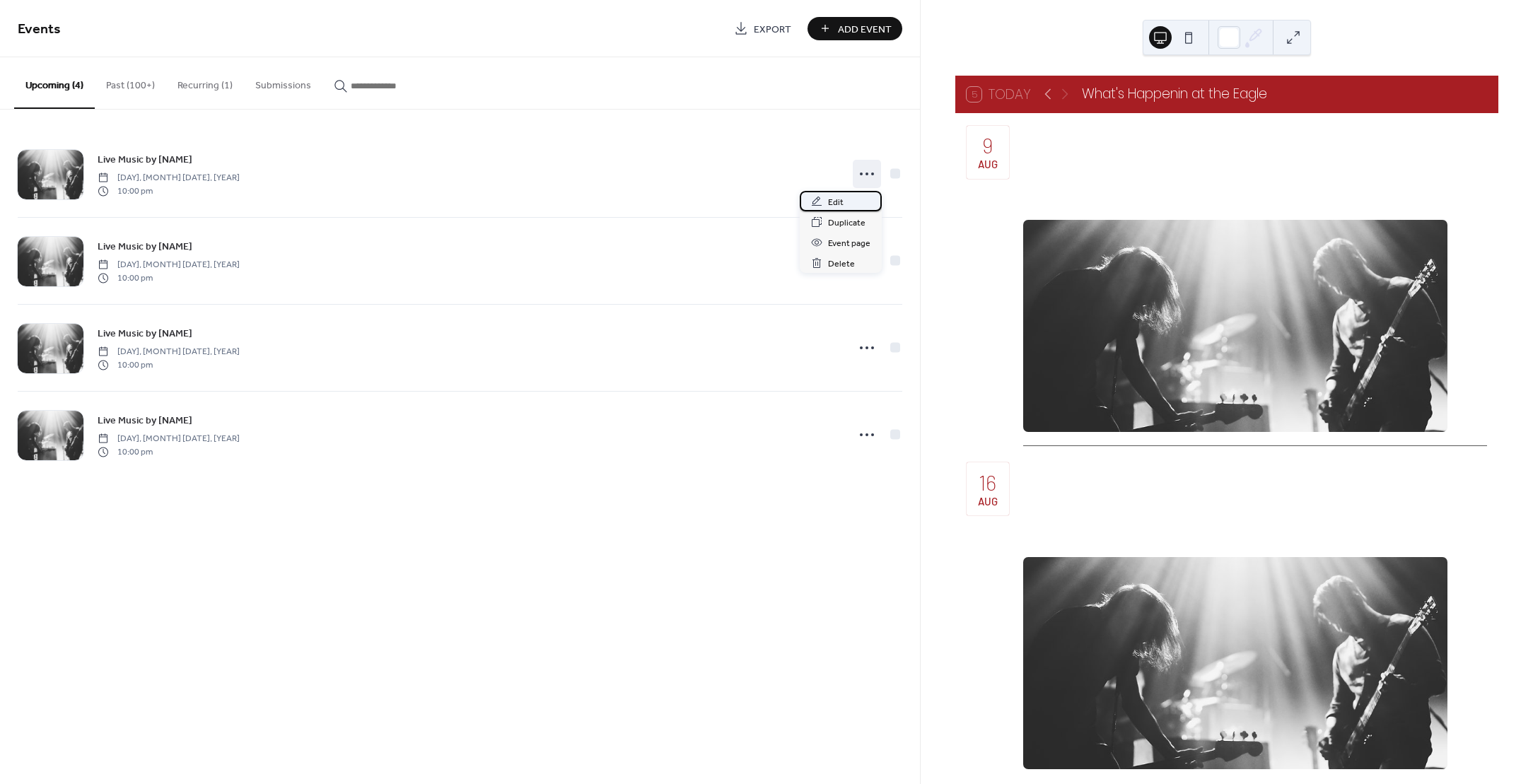 click on "Edit" at bounding box center [841, 201] 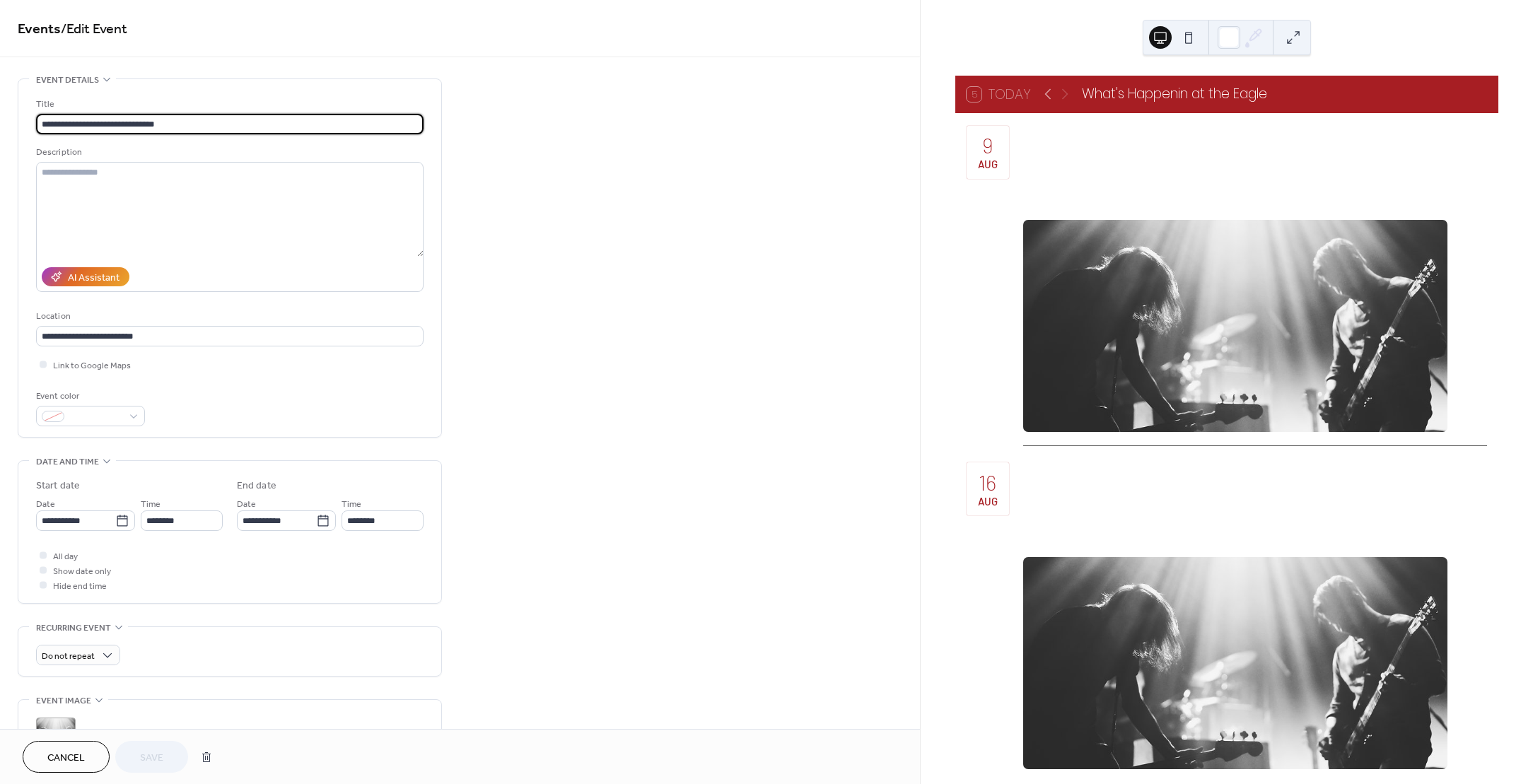 scroll, scrollTop: 1, scrollLeft: 0, axis: vertical 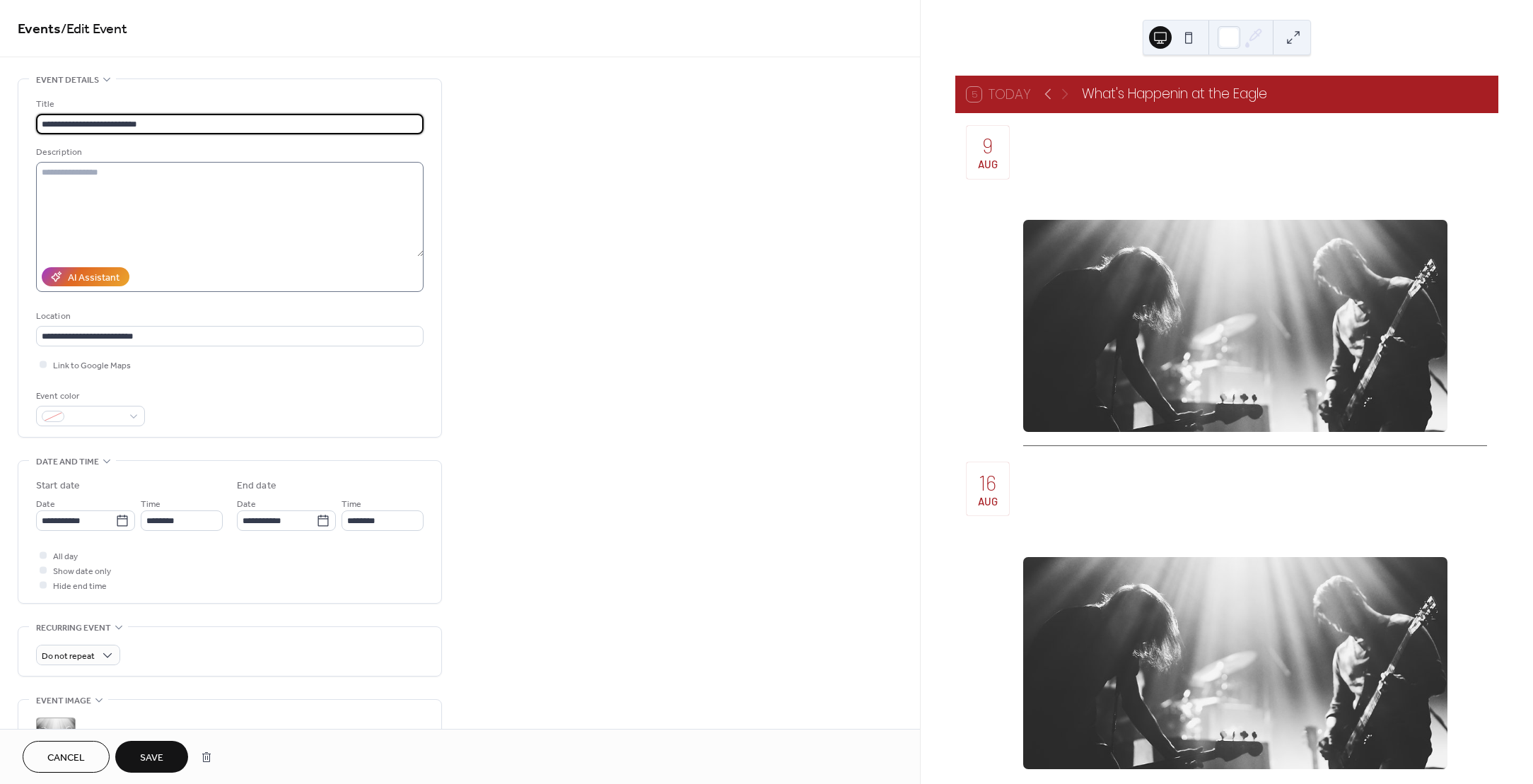 type on "**********" 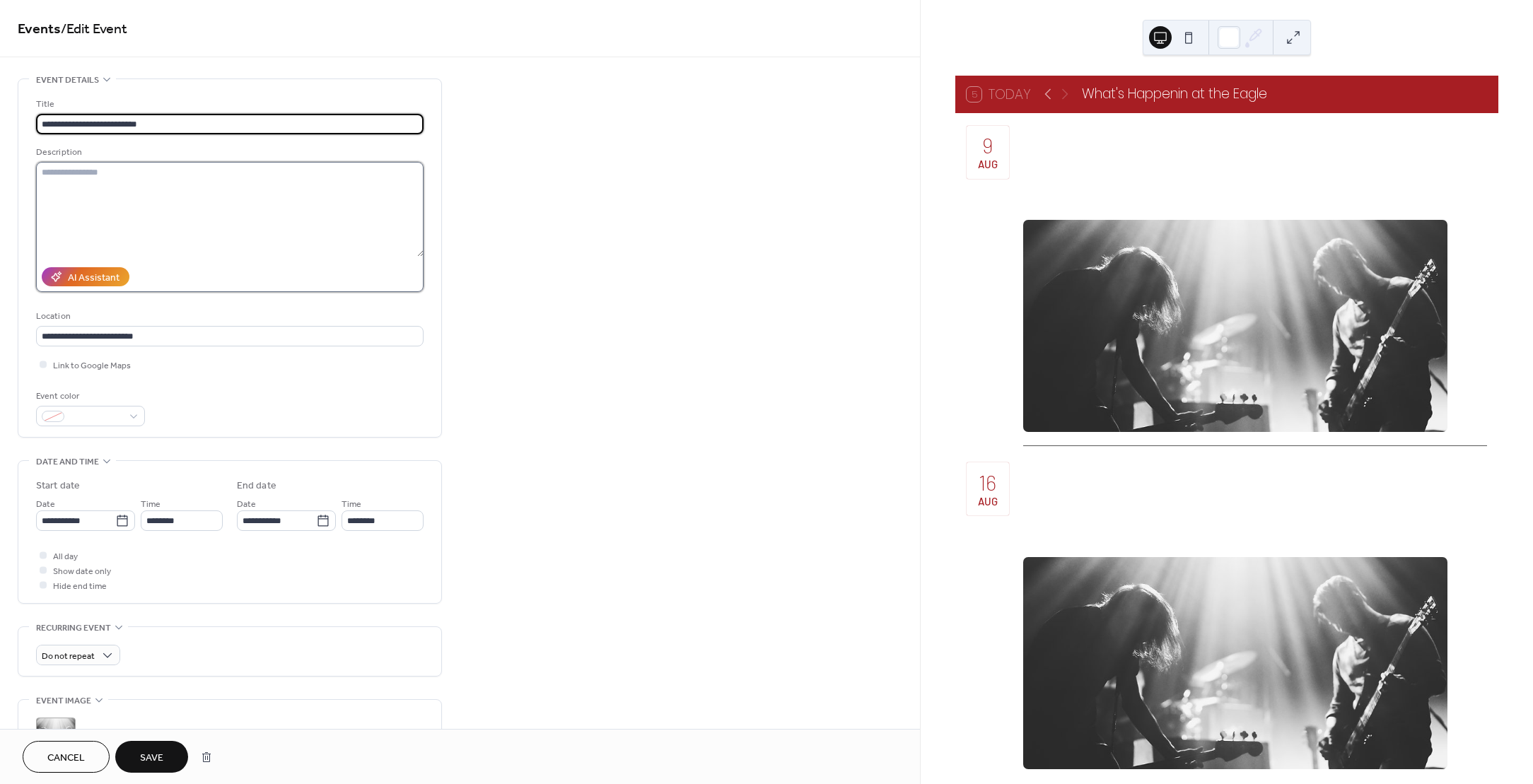 scroll, scrollTop: 0, scrollLeft: 0, axis: both 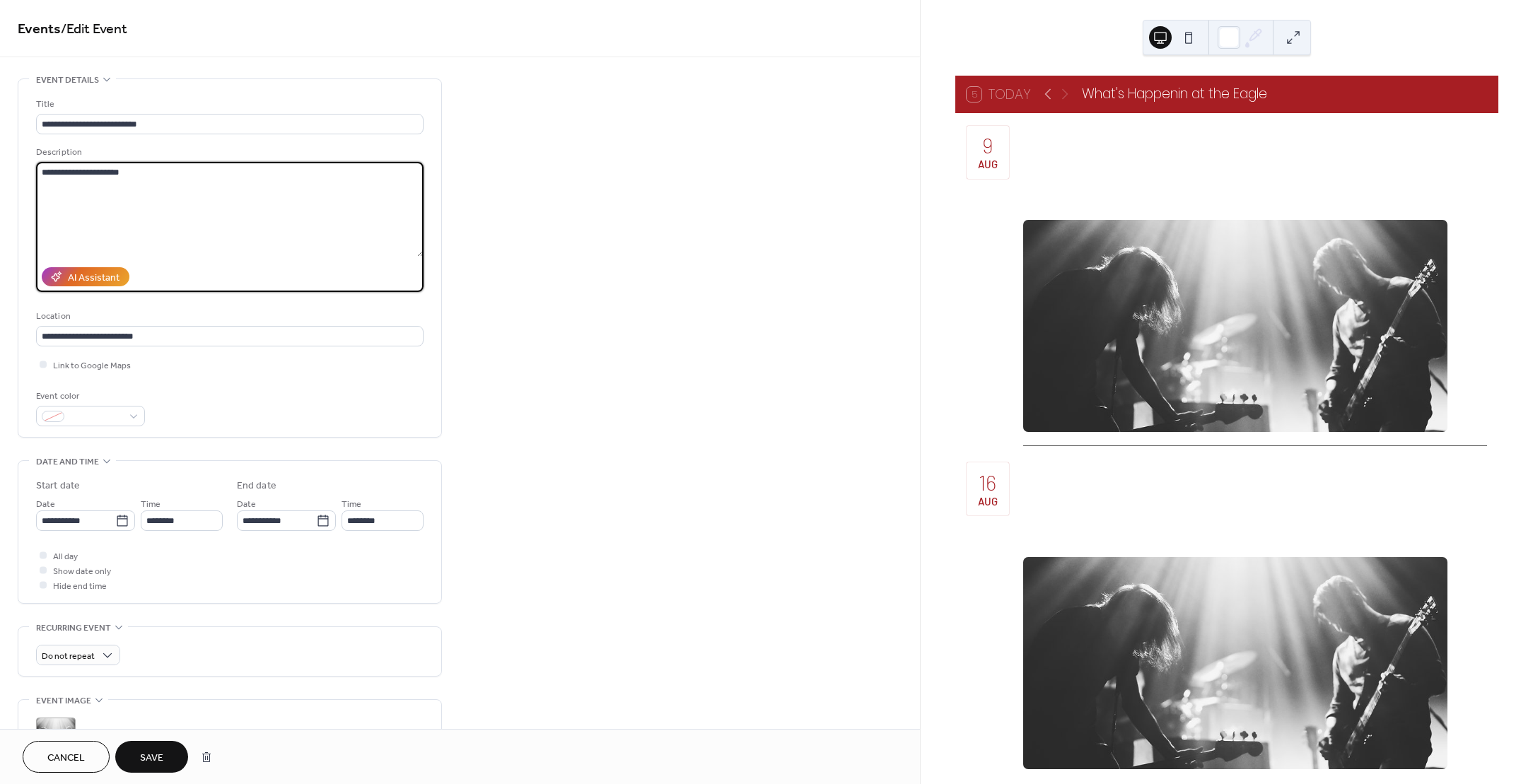 type on "**********" 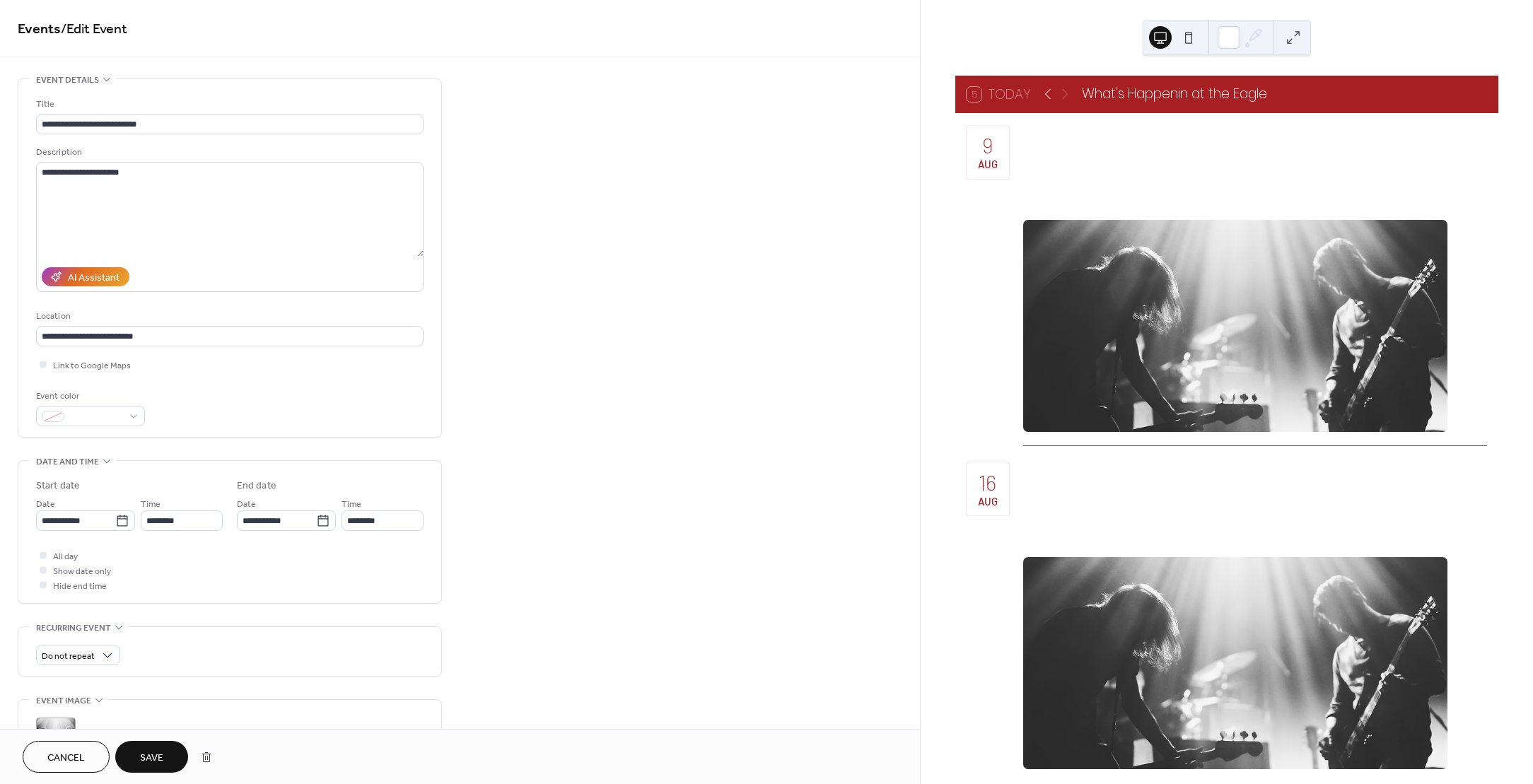 click on "Save" at bounding box center [151, 758] 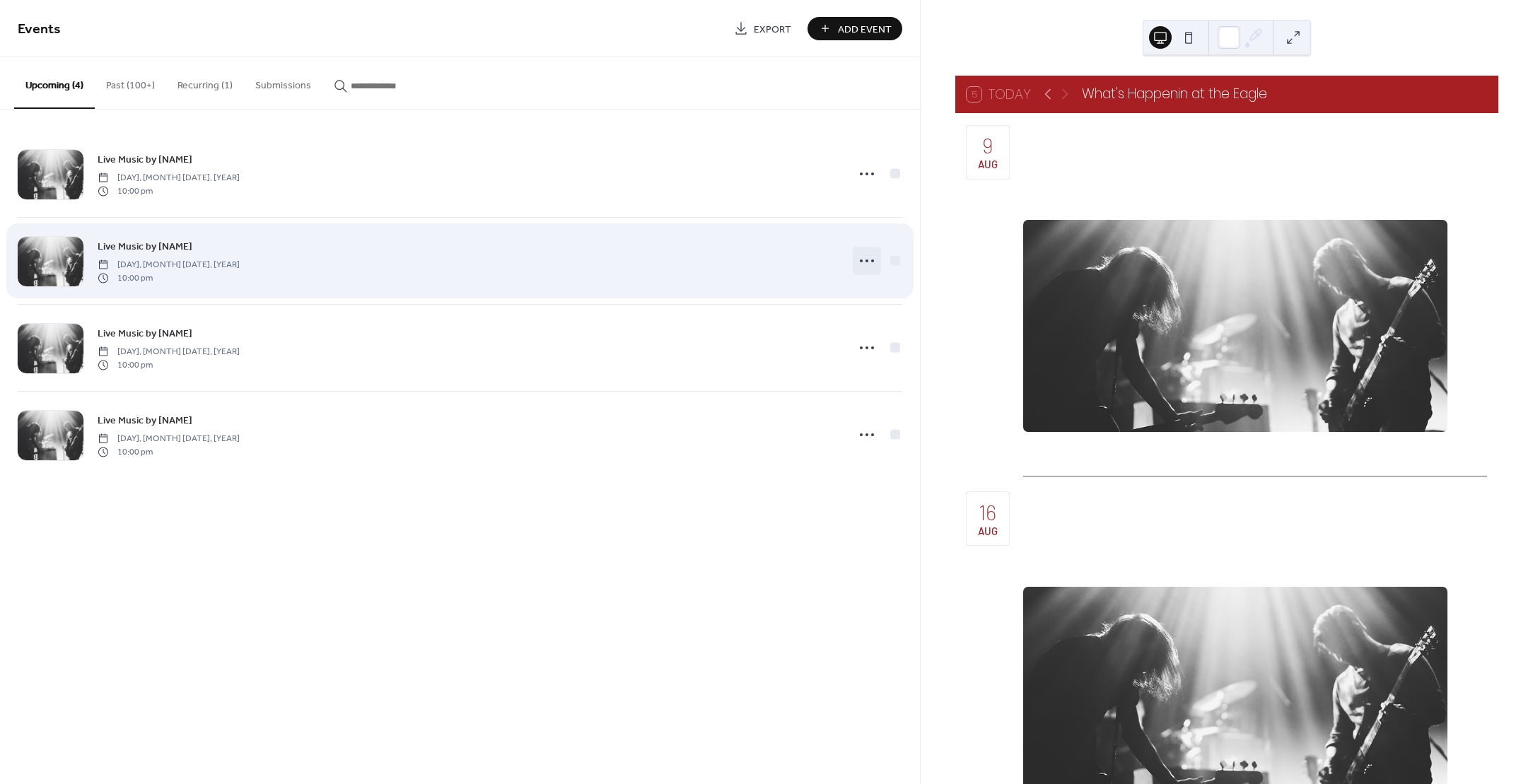 drag, startPoint x: 864, startPoint y: 262, endPoint x: 868, endPoint y: 274, distance: 12.649111 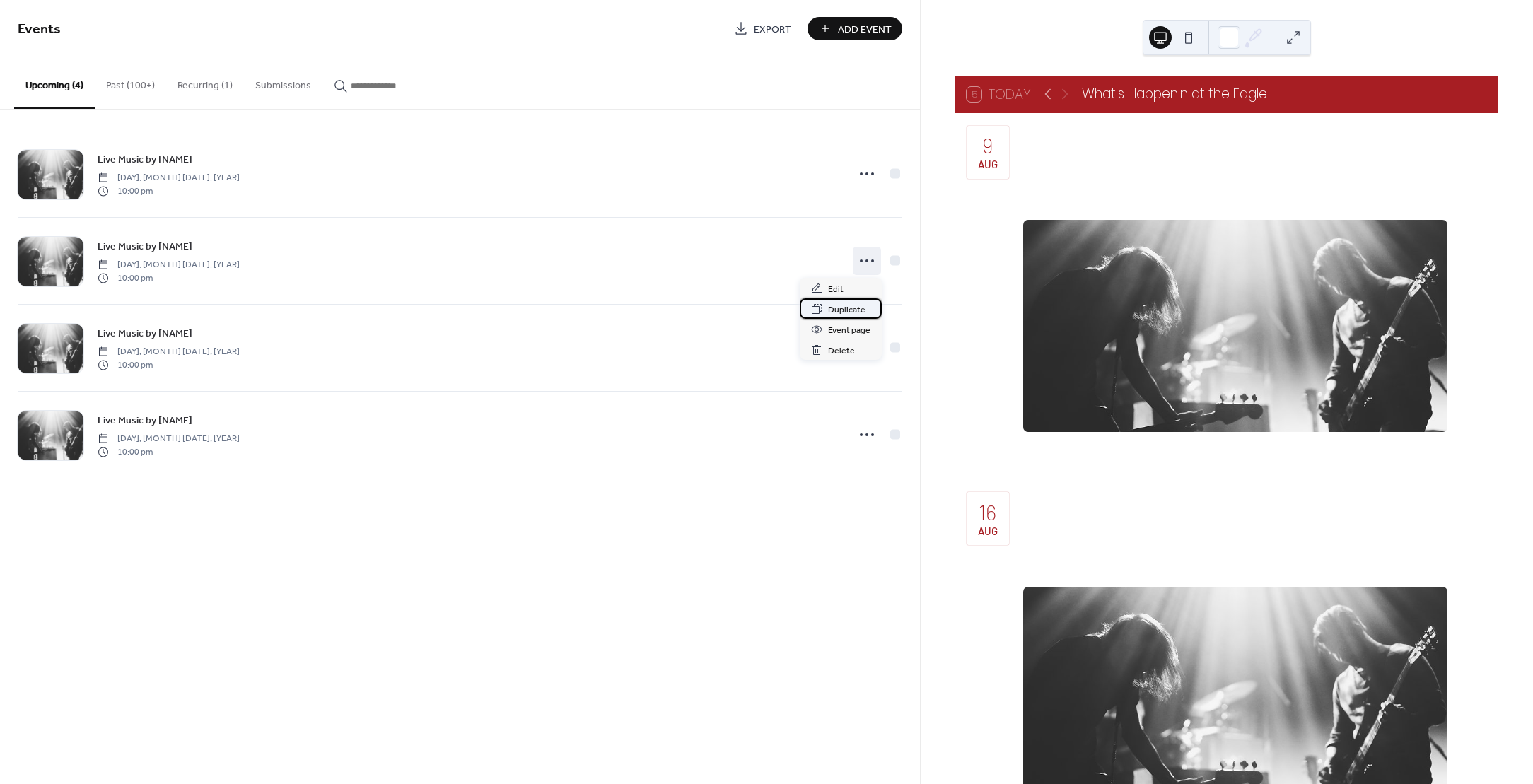 click on "Duplicate" at bounding box center (841, 308) 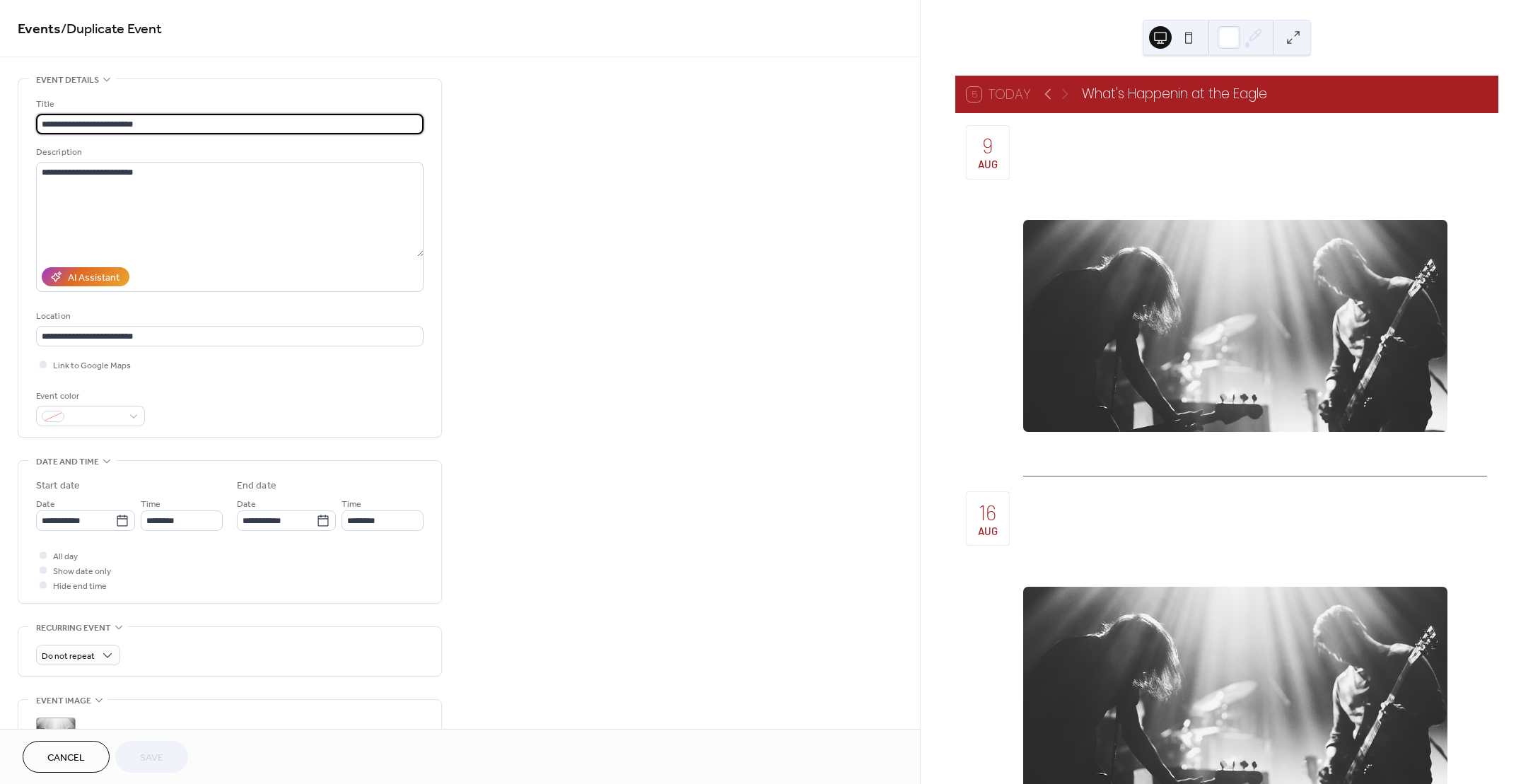 scroll, scrollTop: 1, scrollLeft: 0, axis: vertical 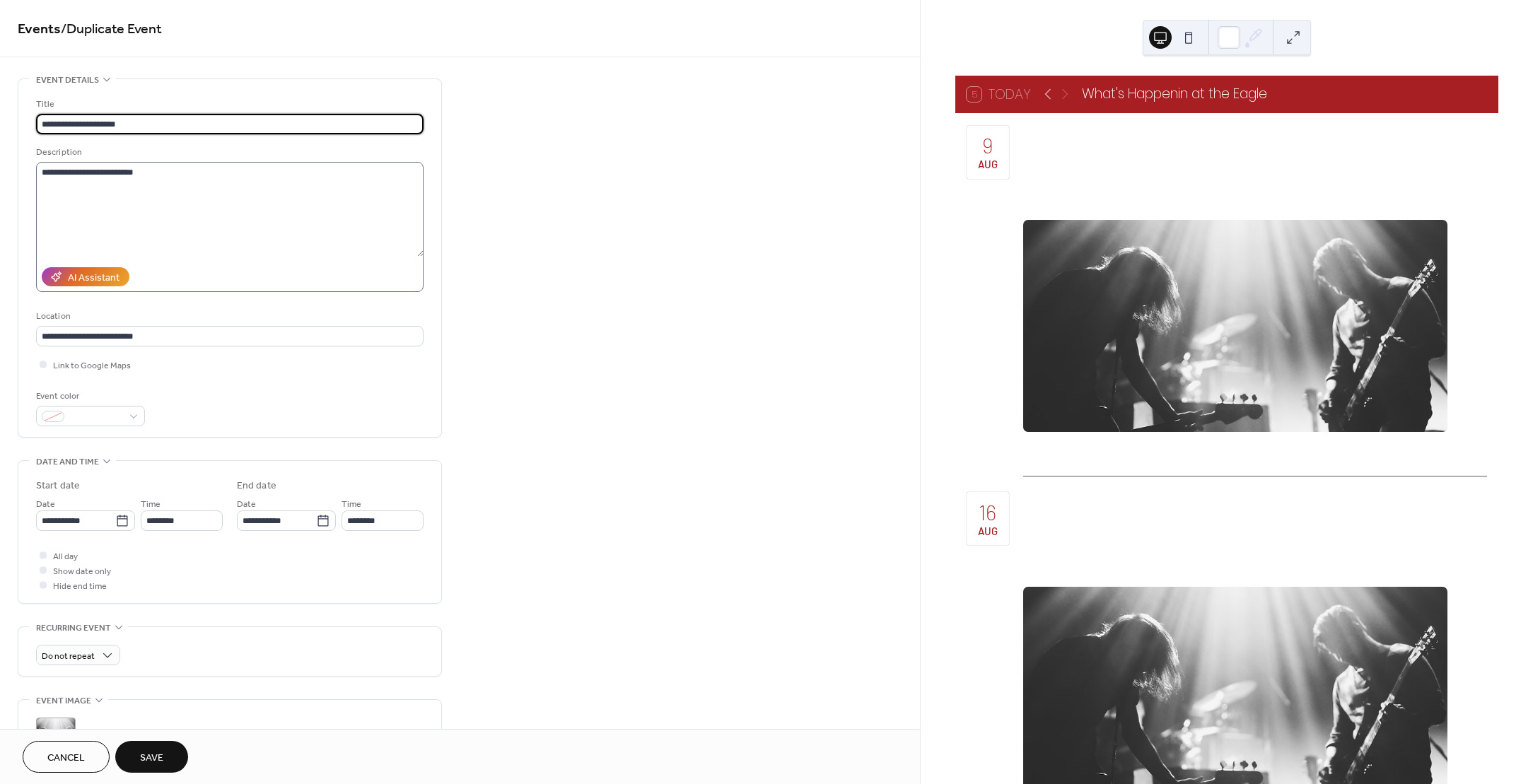 type on "**********" 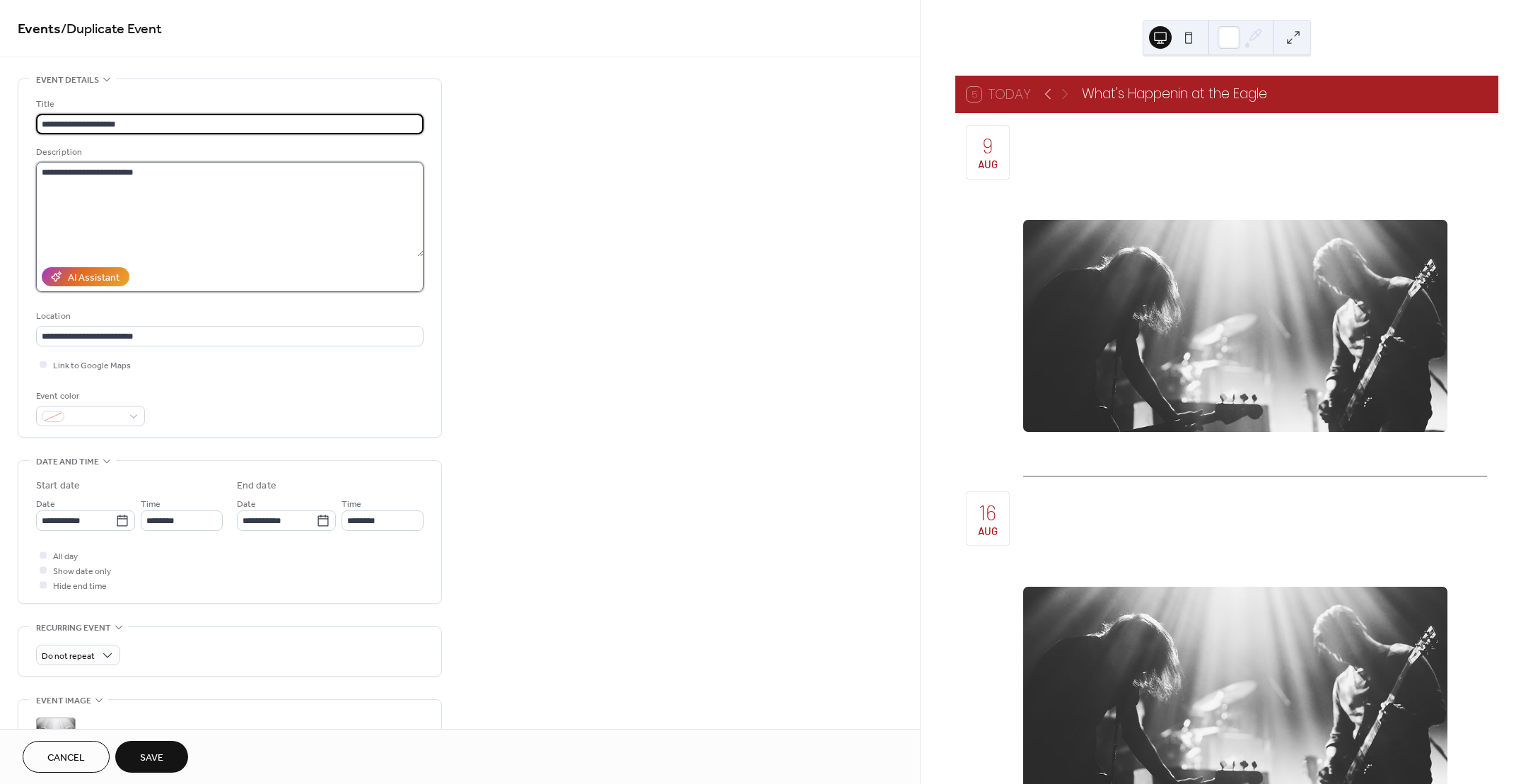click on "**********" at bounding box center (230, 209) 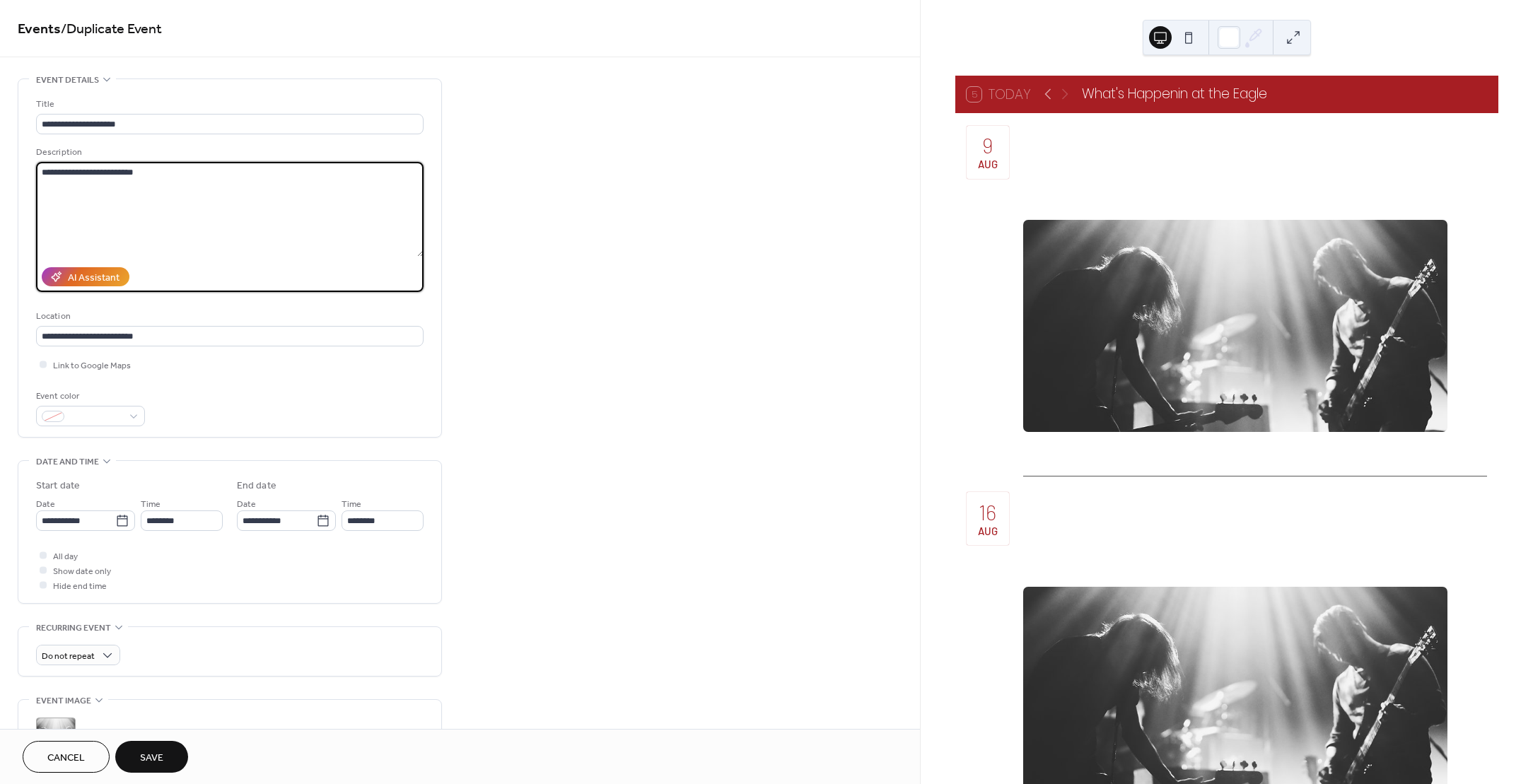 click on "**********" at bounding box center (230, 209) 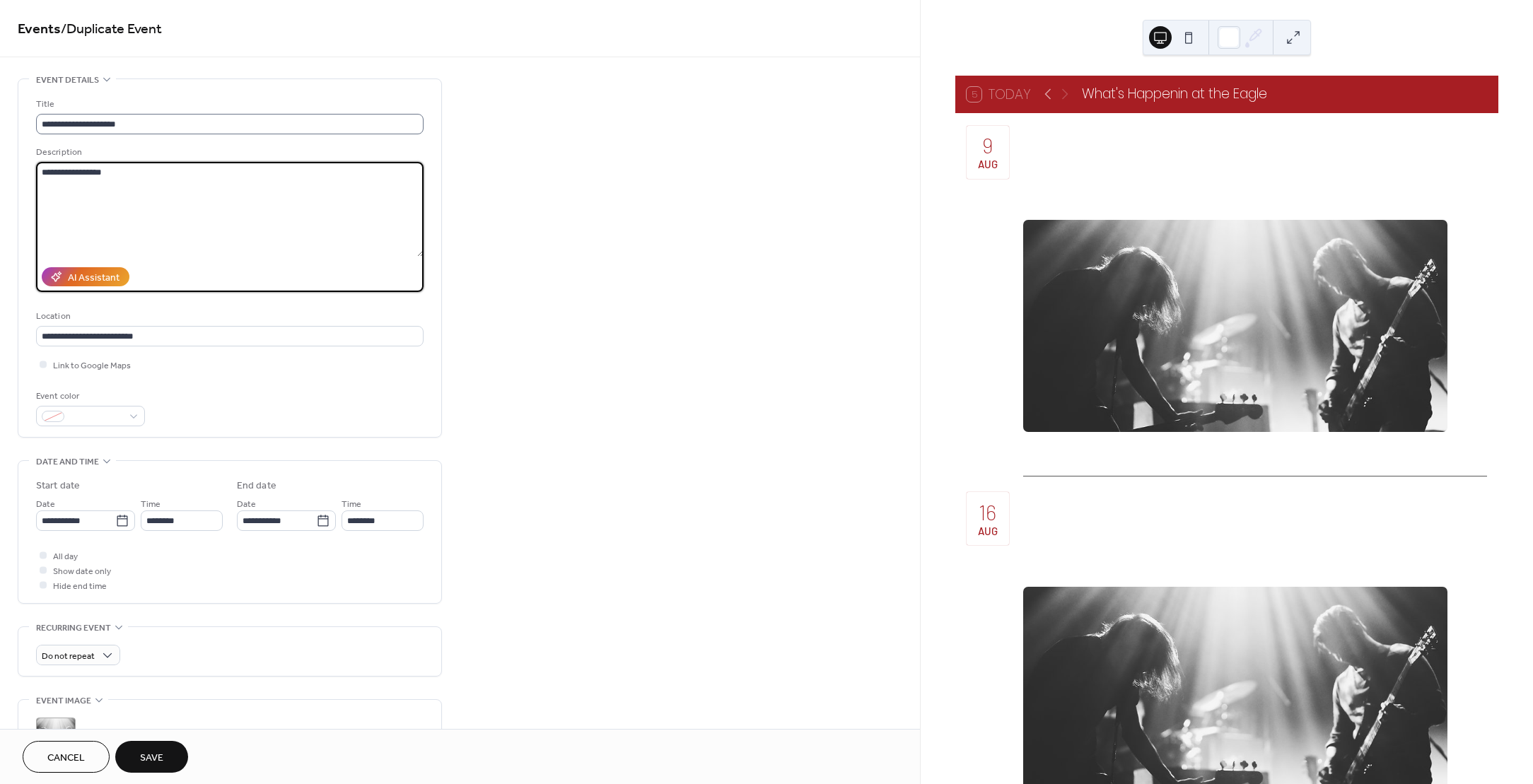 type on "**********" 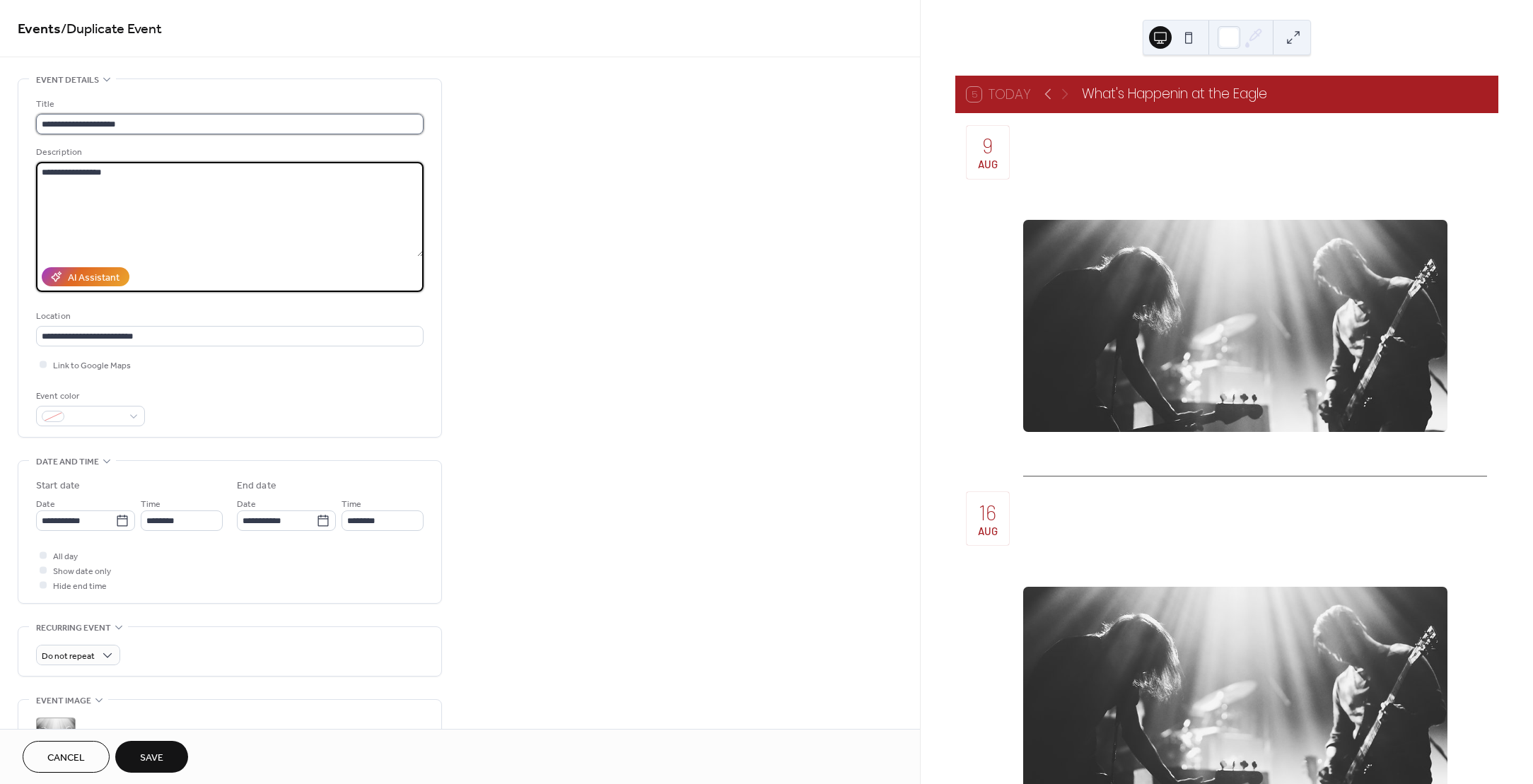 click on "**********" at bounding box center (230, 124) 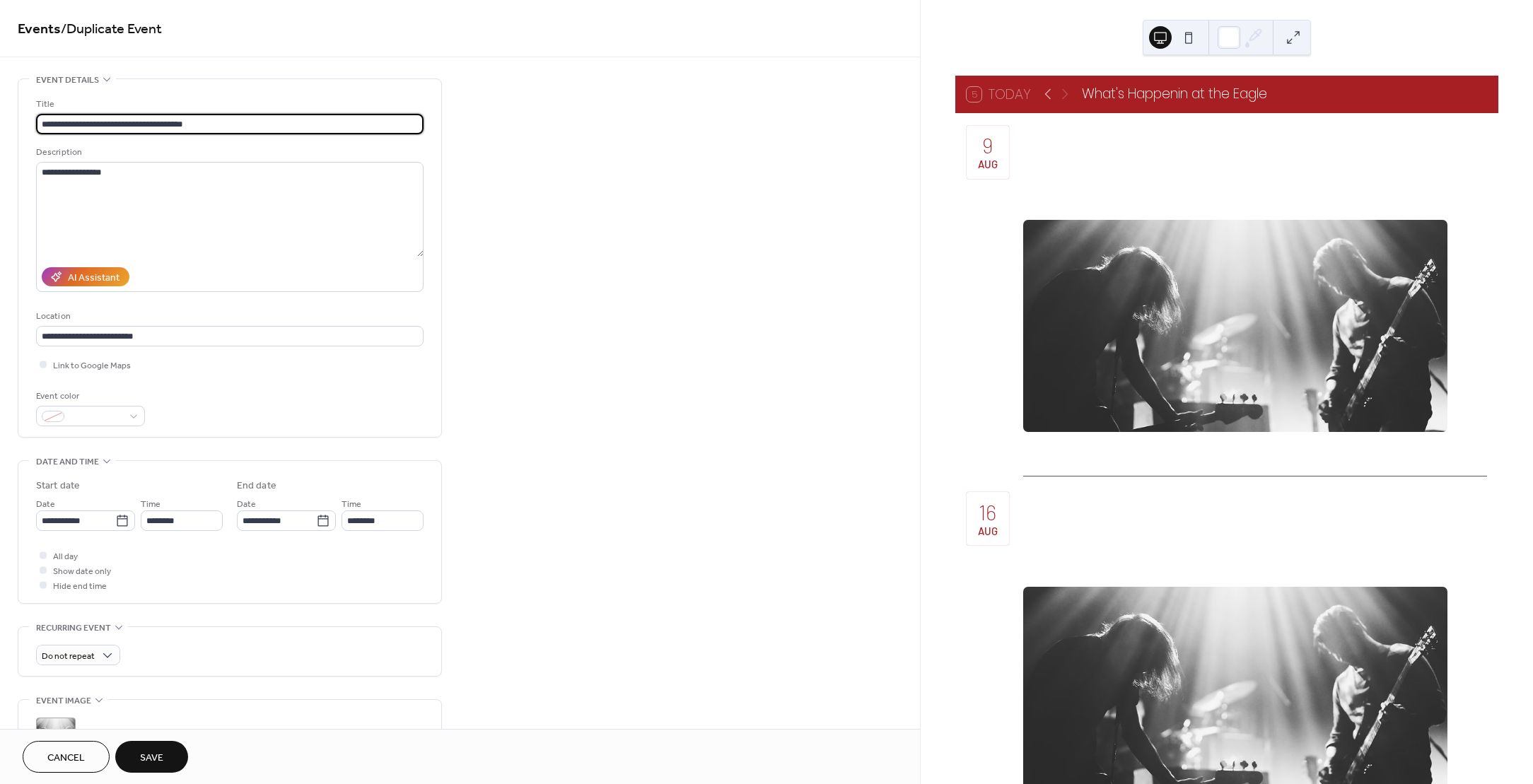 click on "**********" at bounding box center (230, 124) 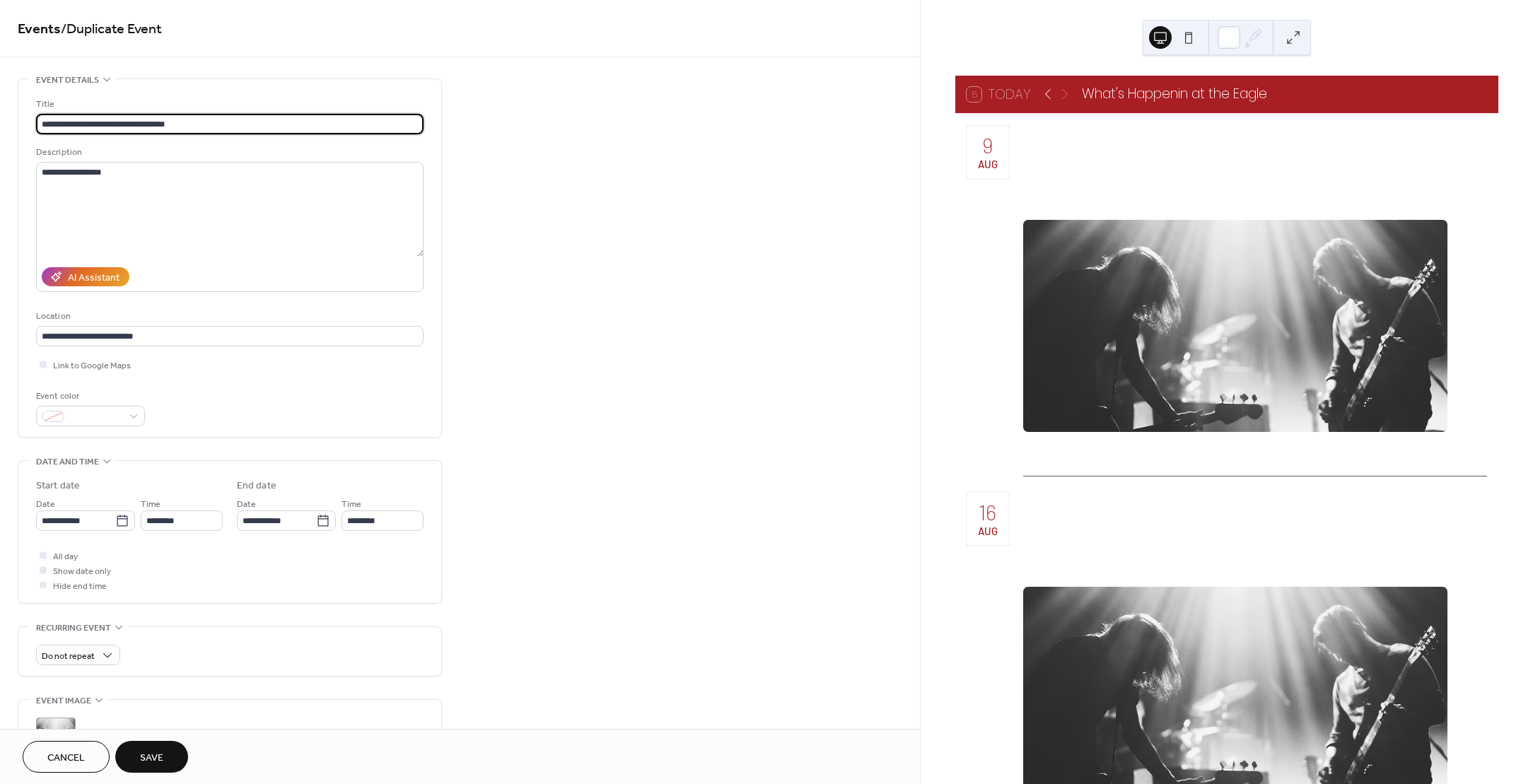 click on "**********" at bounding box center (230, 124) 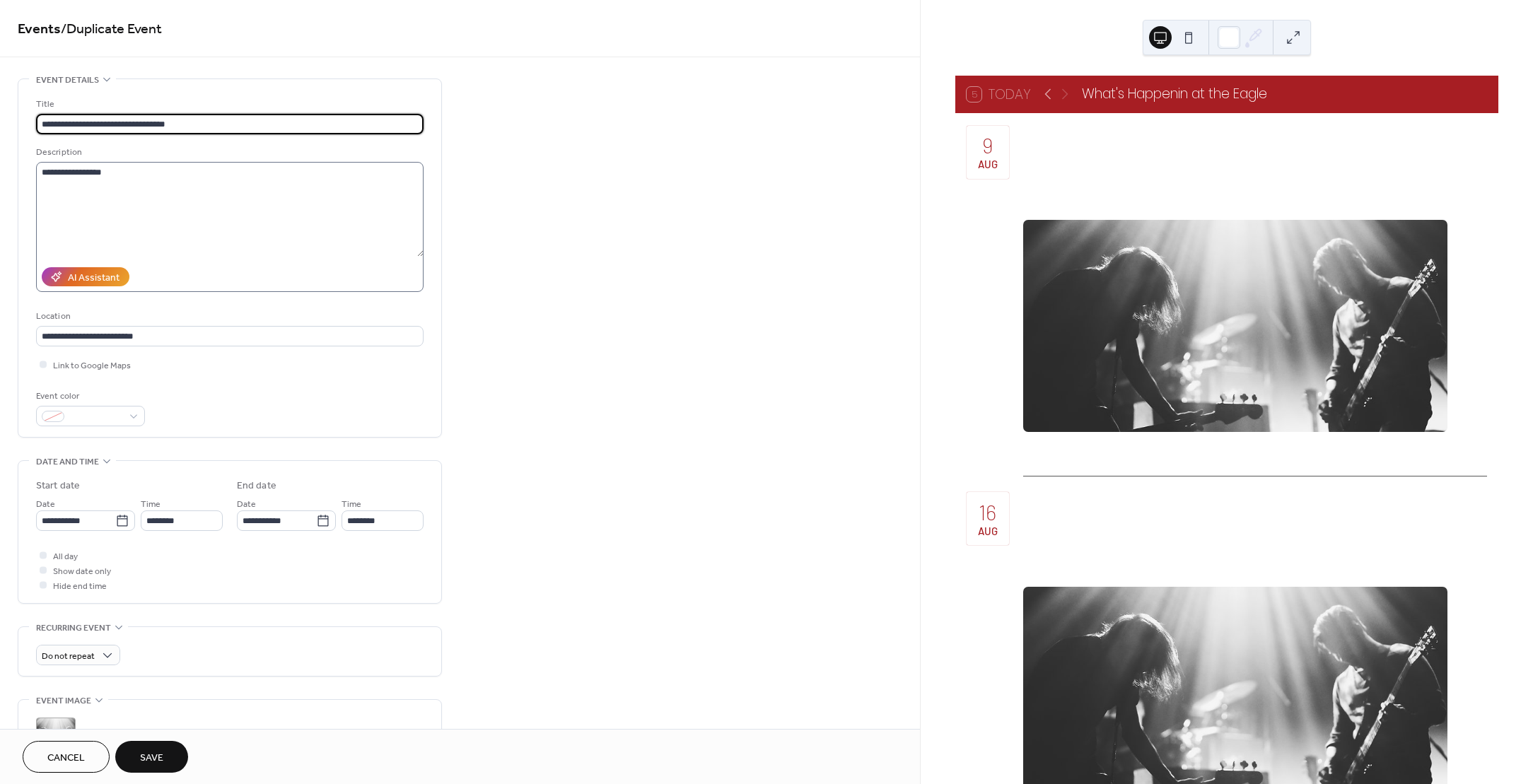 drag, startPoint x: 98, startPoint y: 122, endPoint x: 165, endPoint y: 259, distance: 152.50574 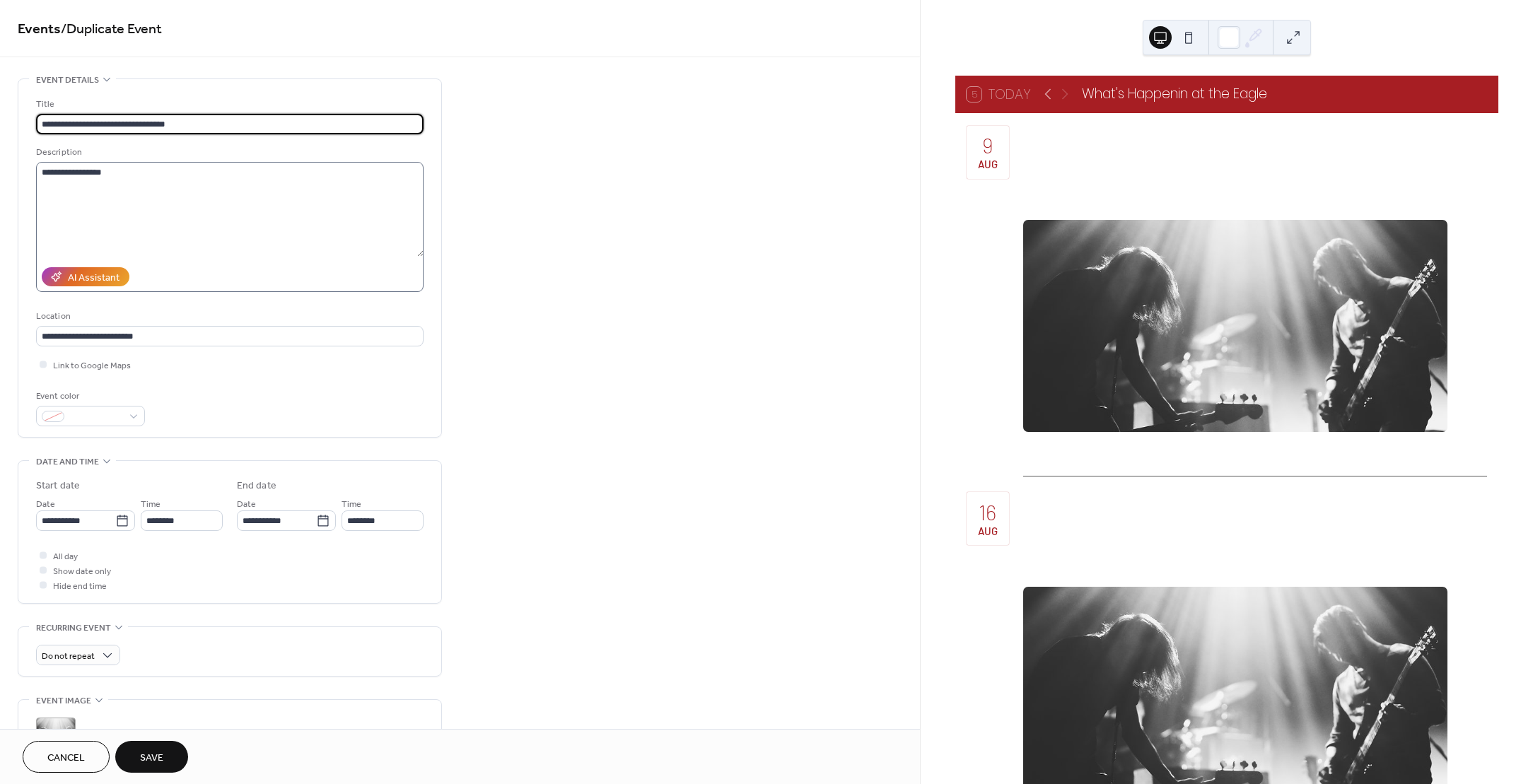 click on "**********" at bounding box center (230, 124) 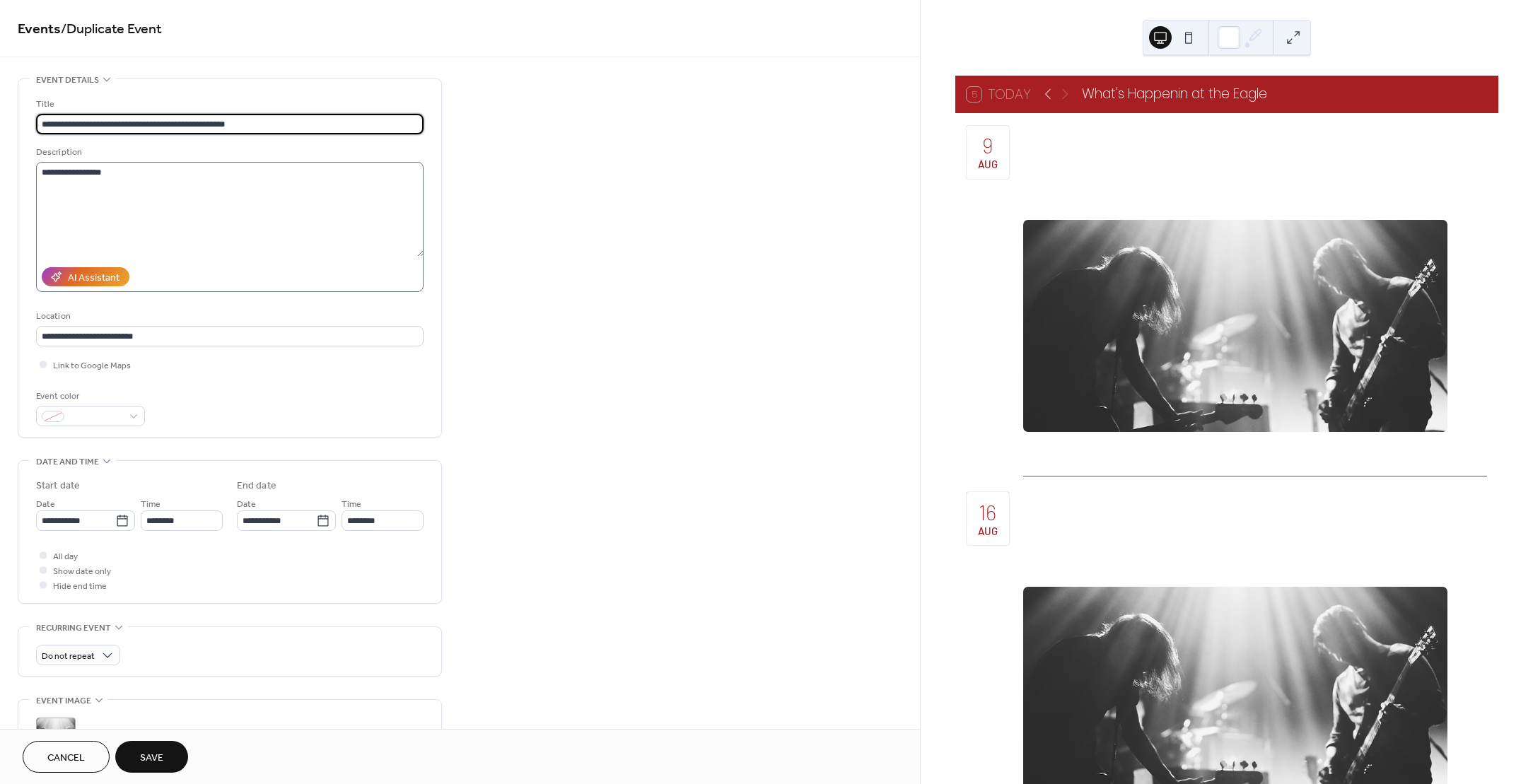 type on "**********" 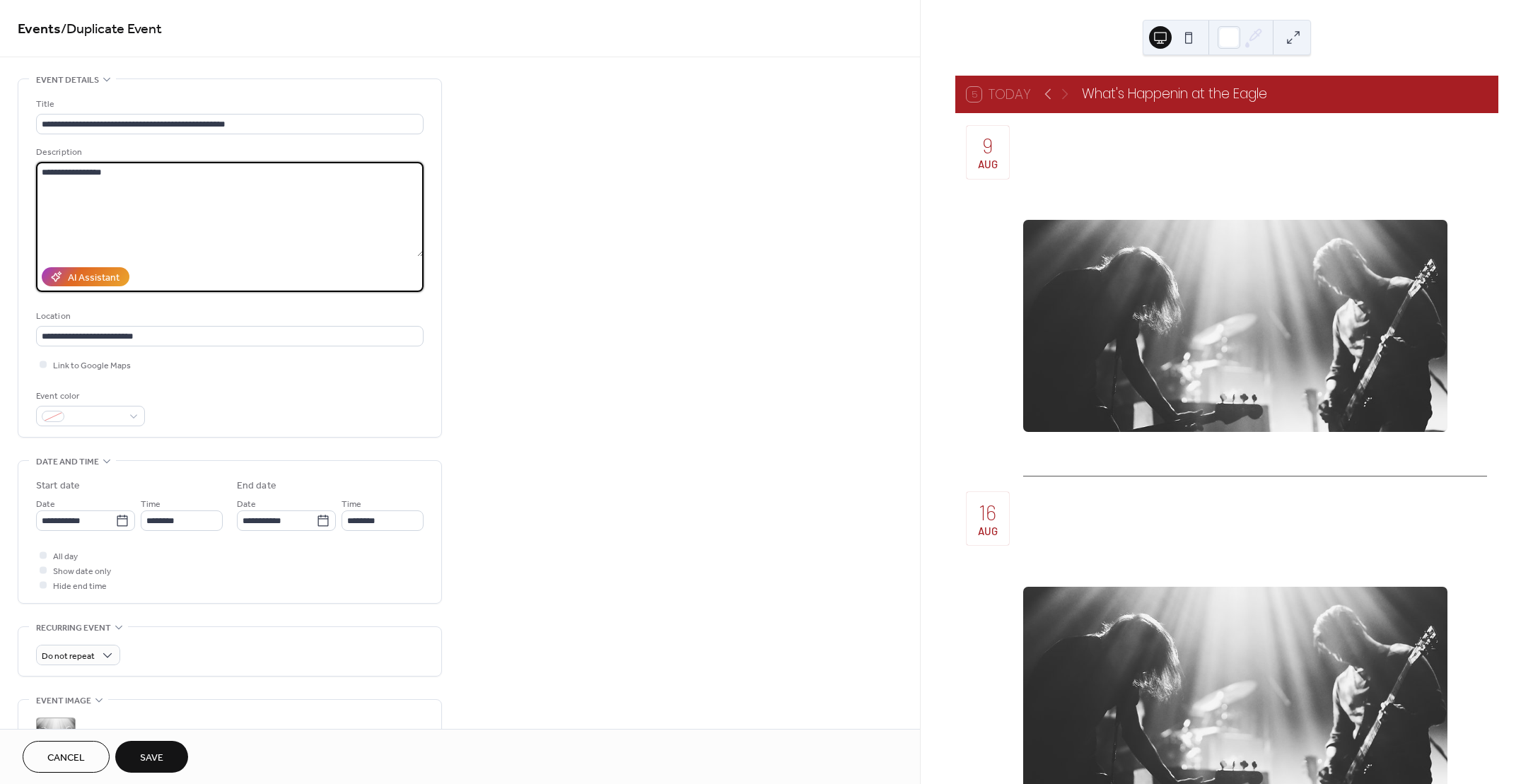 click on "**********" at bounding box center (230, 209) 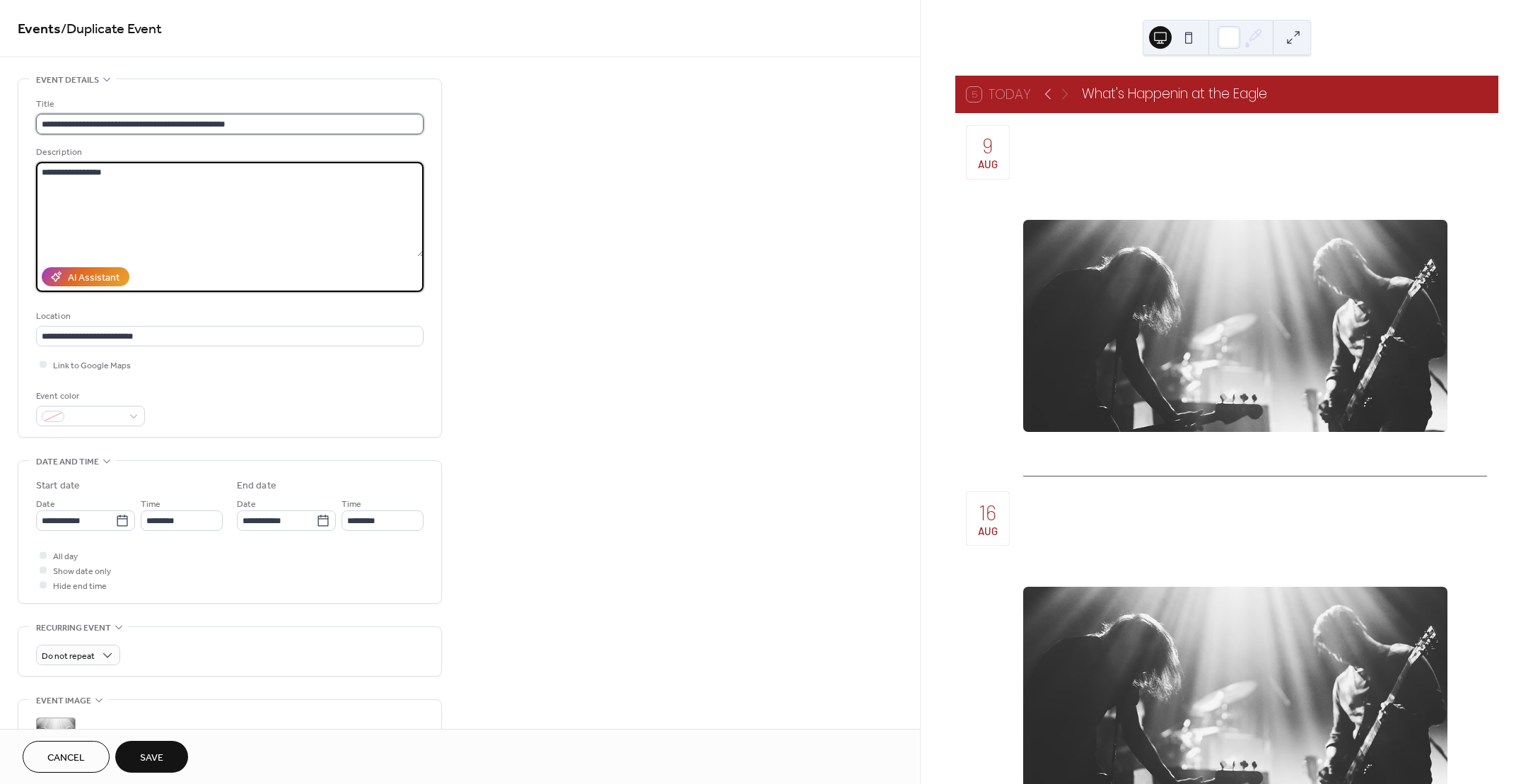 click on "**********" at bounding box center (230, 124) 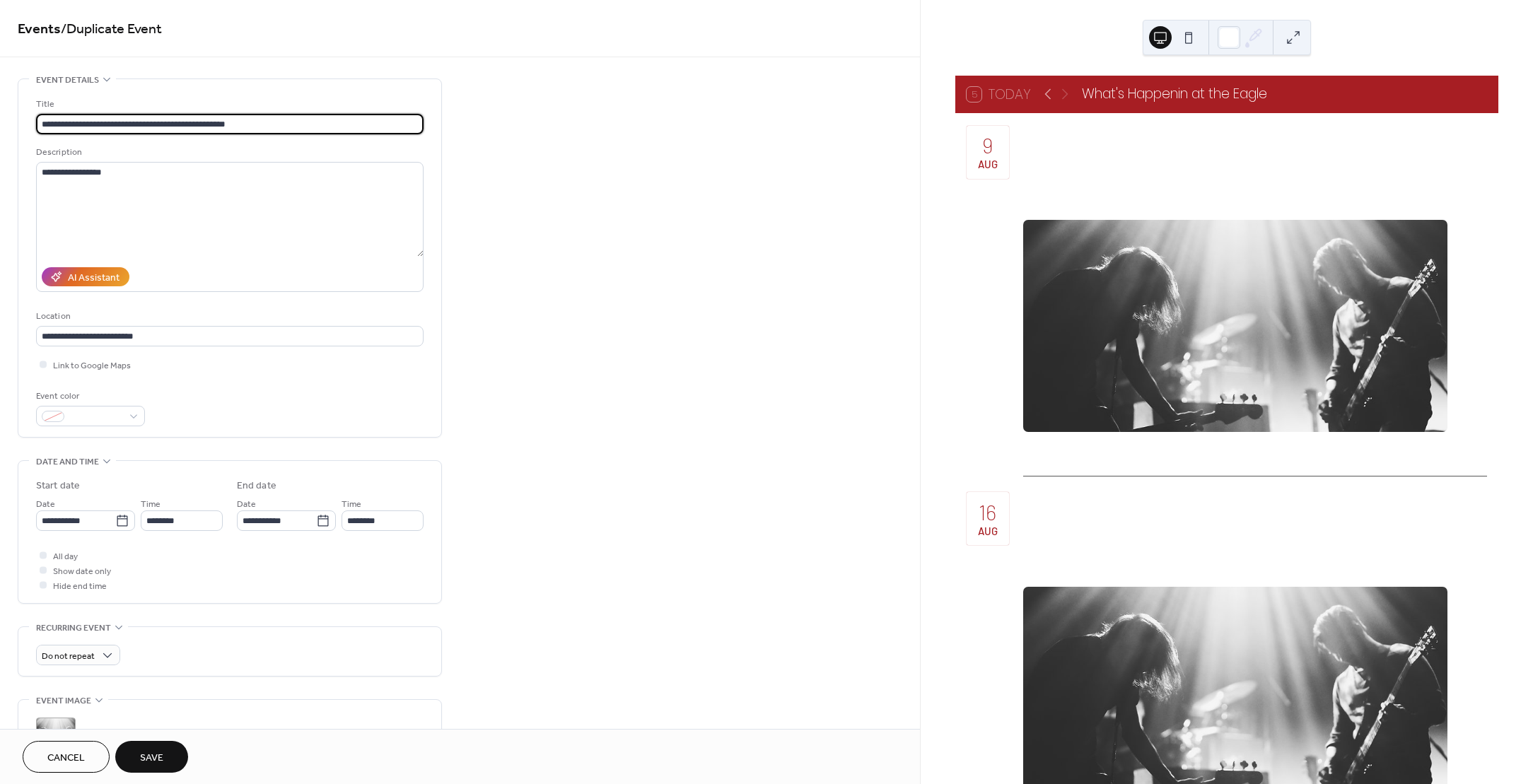 click on "**********" at bounding box center (230, 124) 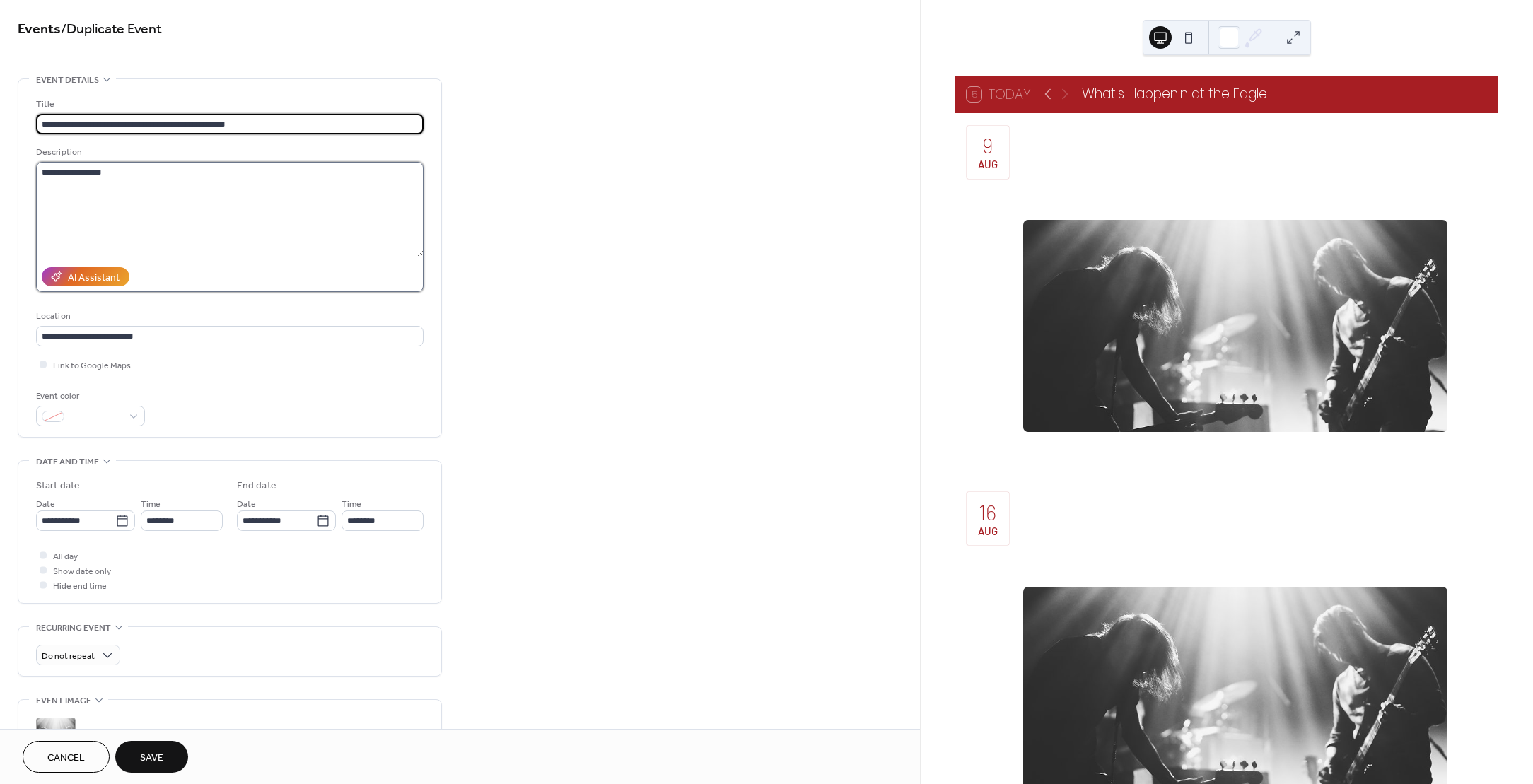 drag, startPoint x: 220, startPoint y: 228, endPoint x: 223, endPoint y: 242, distance: 14.317821 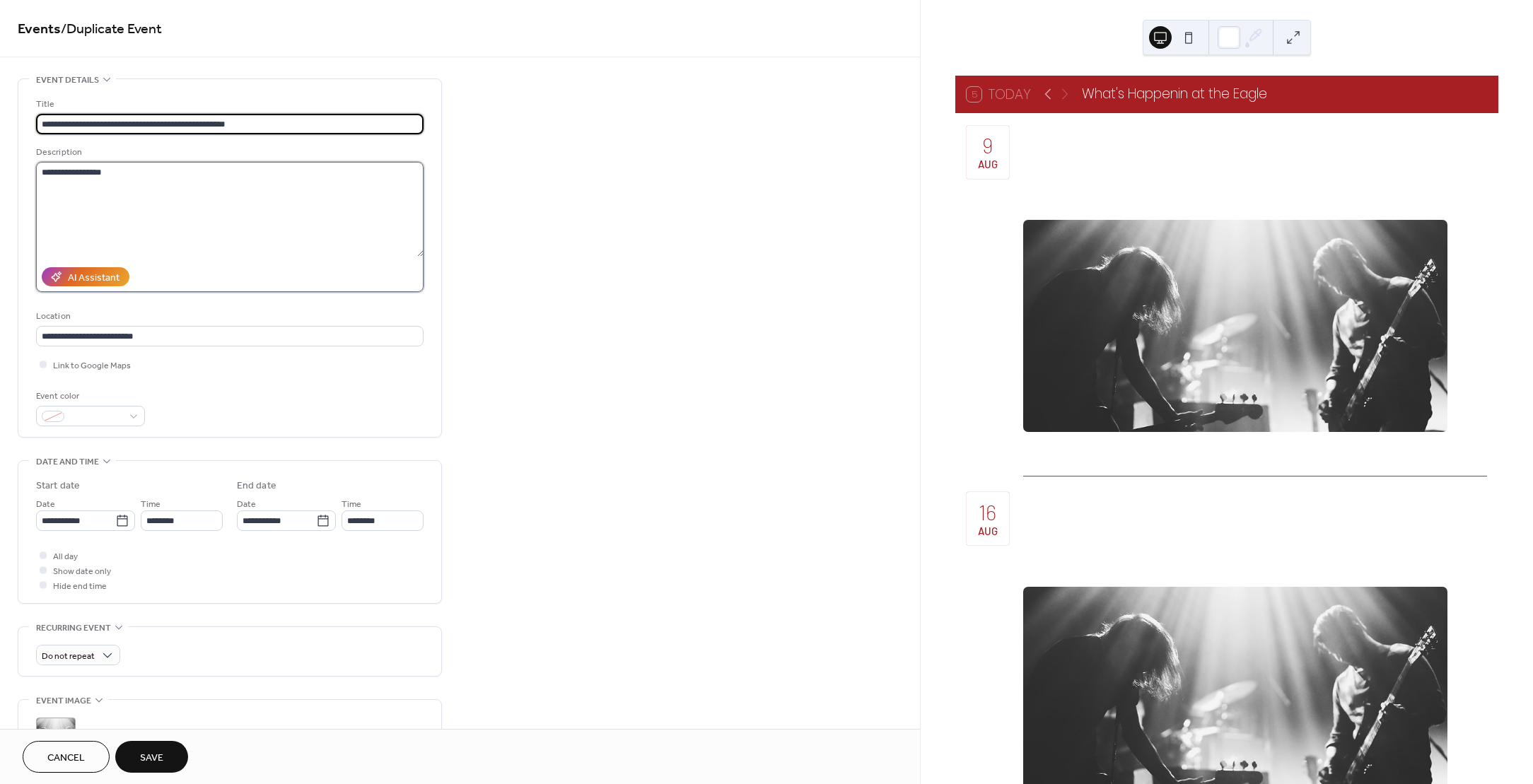click on "**********" at bounding box center [230, 209] 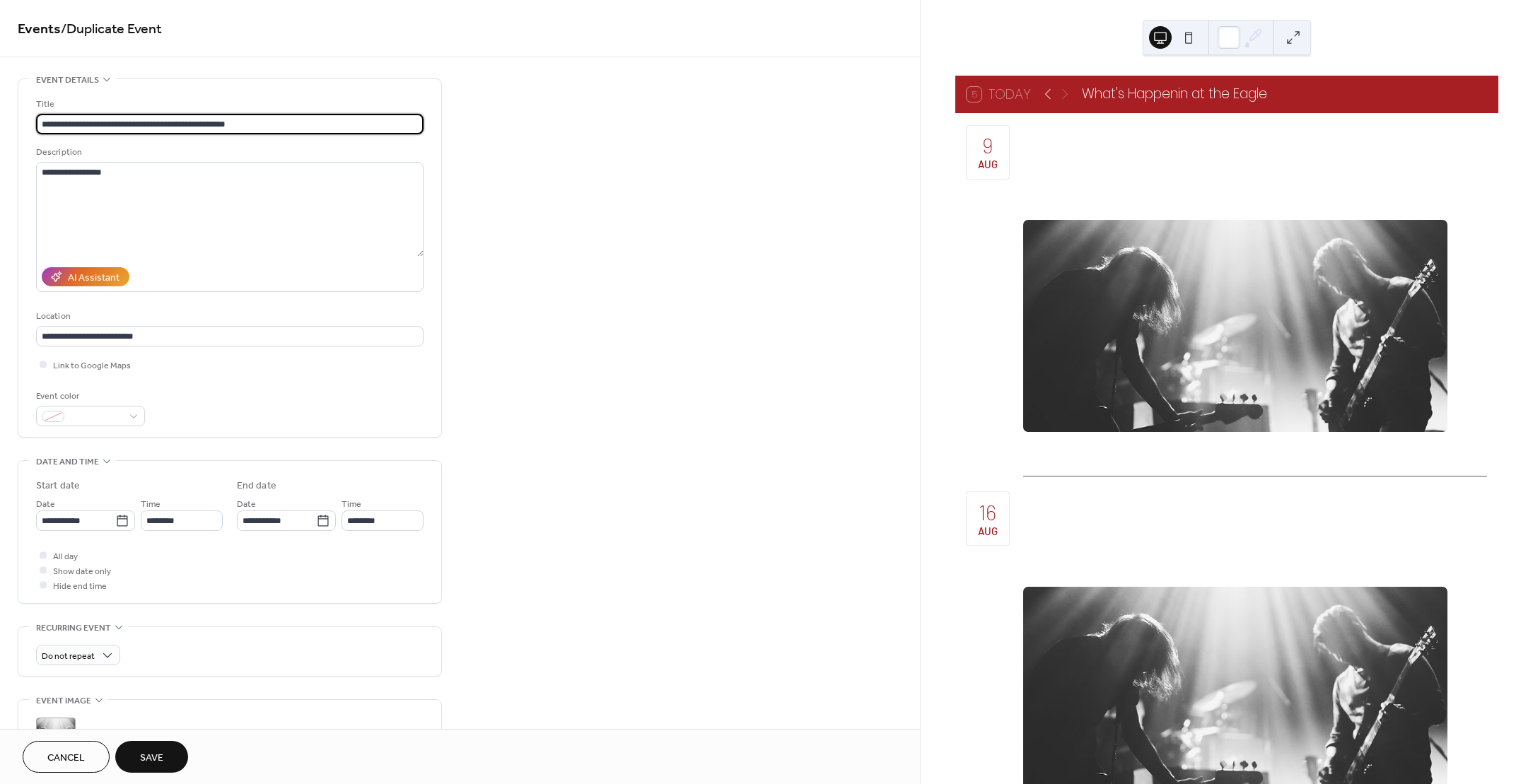 click on "**********" at bounding box center (230, 124) 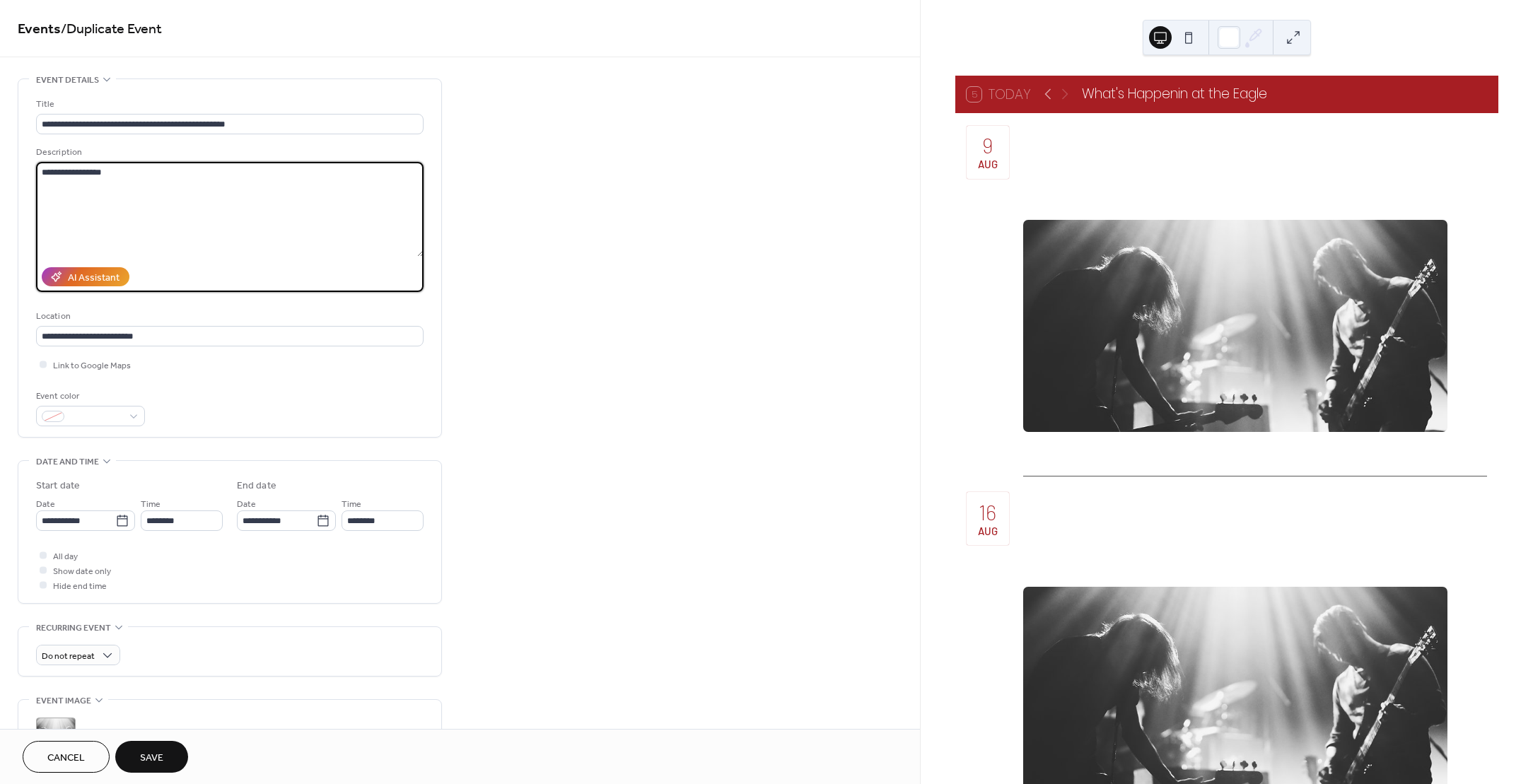 click on "**********" at bounding box center [230, 209] 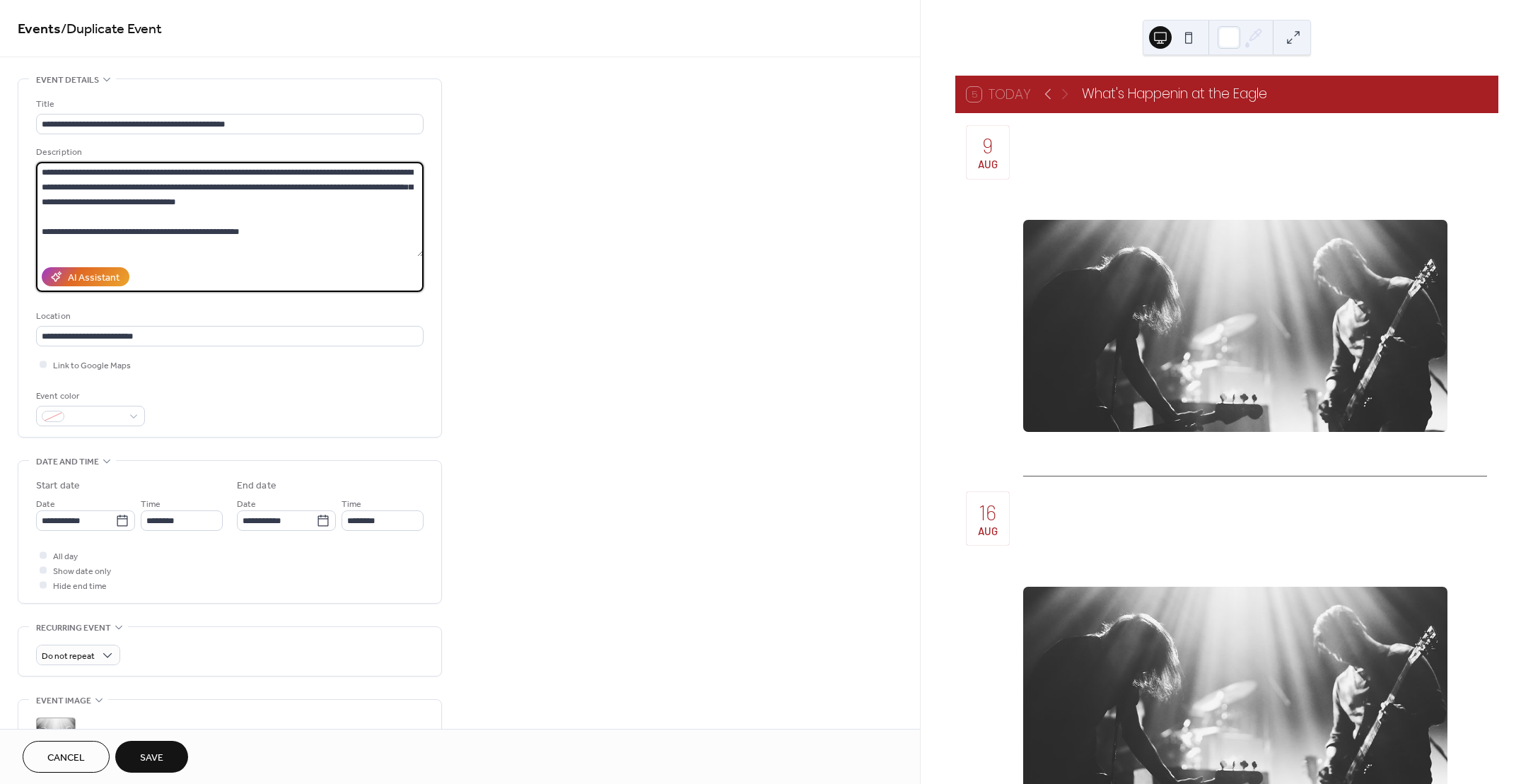 click on "**********" at bounding box center [230, 209] 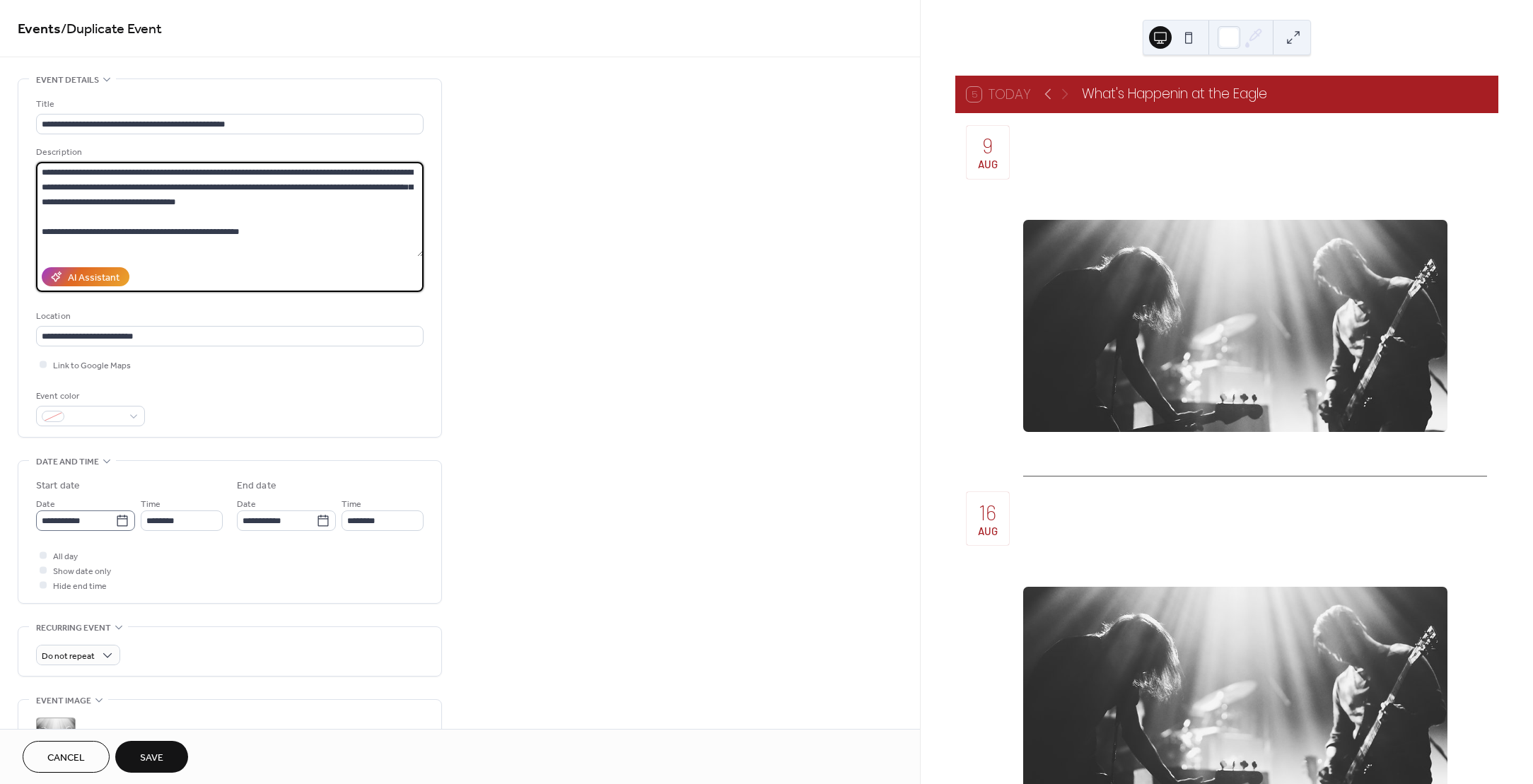 click 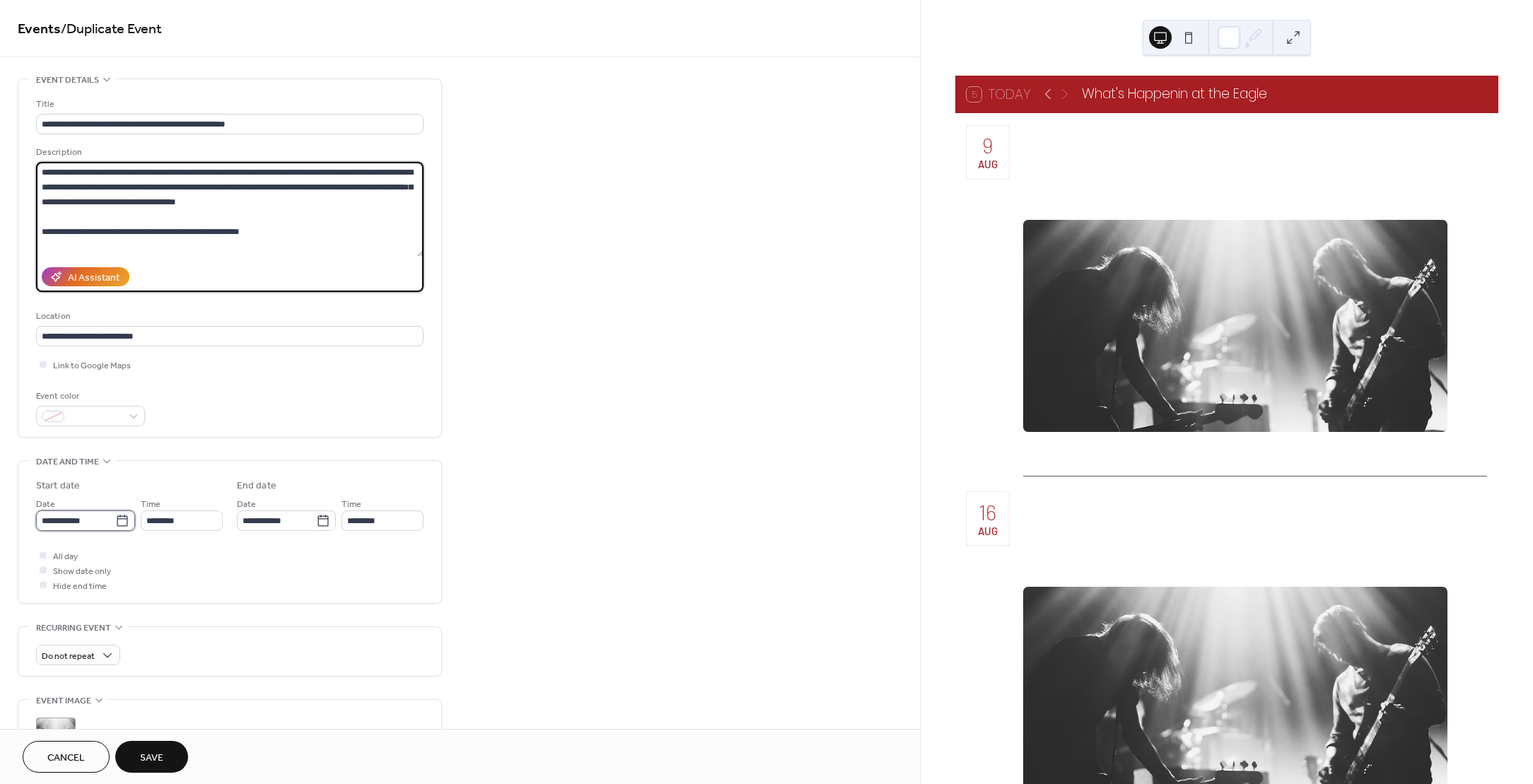 click on "**********" at bounding box center (76, 520) 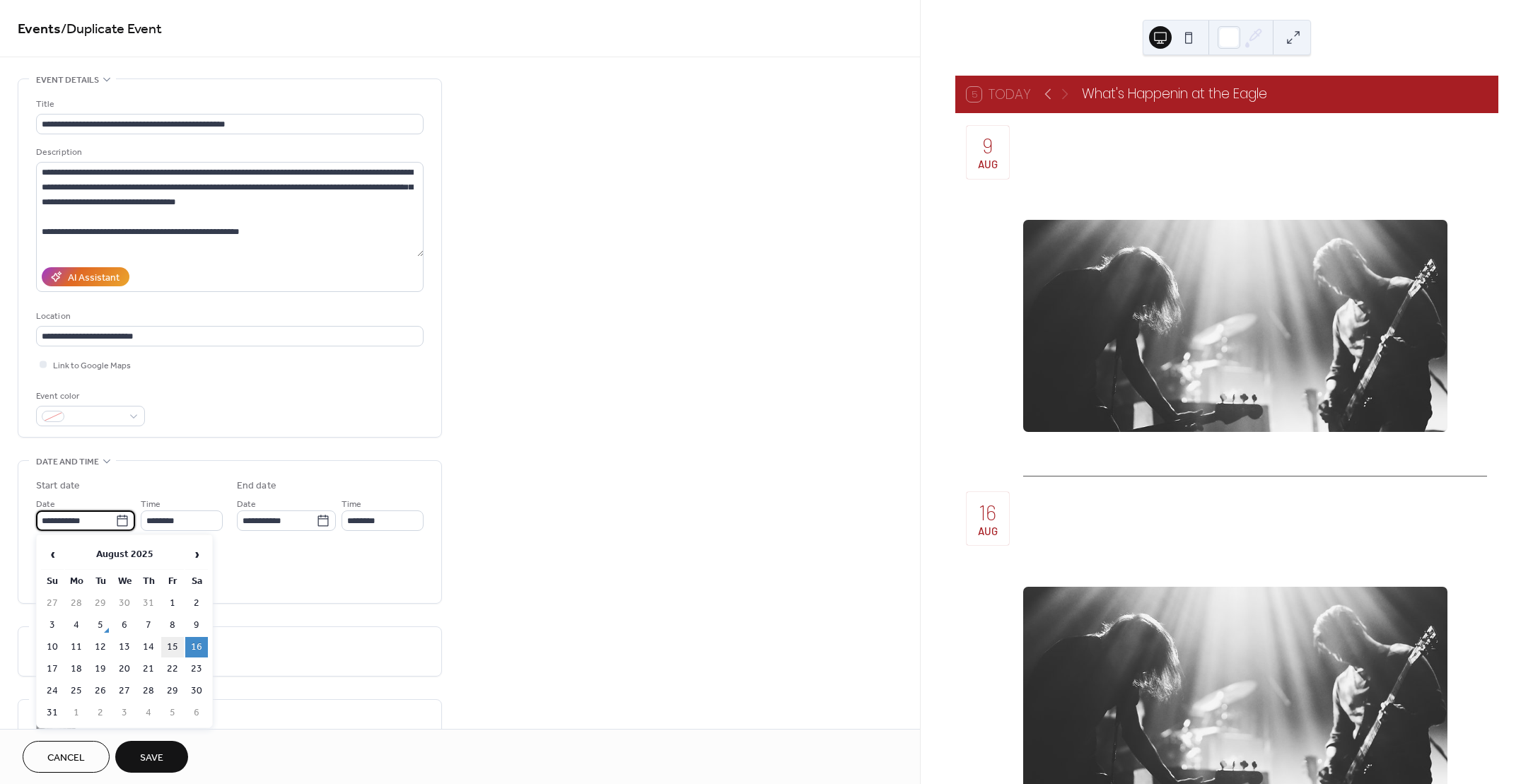 click on "15" at bounding box center (173, 647) 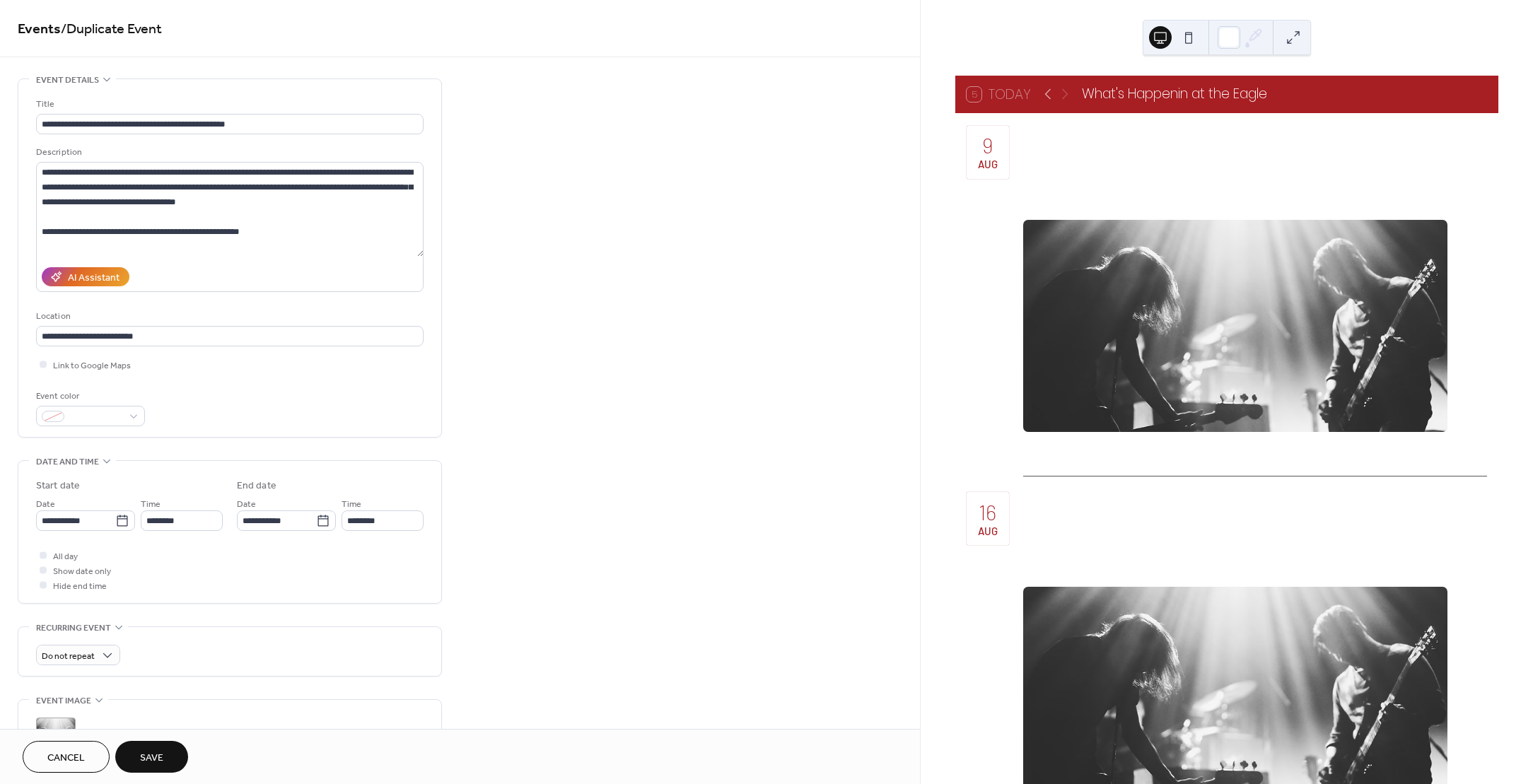 scroll, scrollTop: 322, scrollLeft: 0, axis: vertical 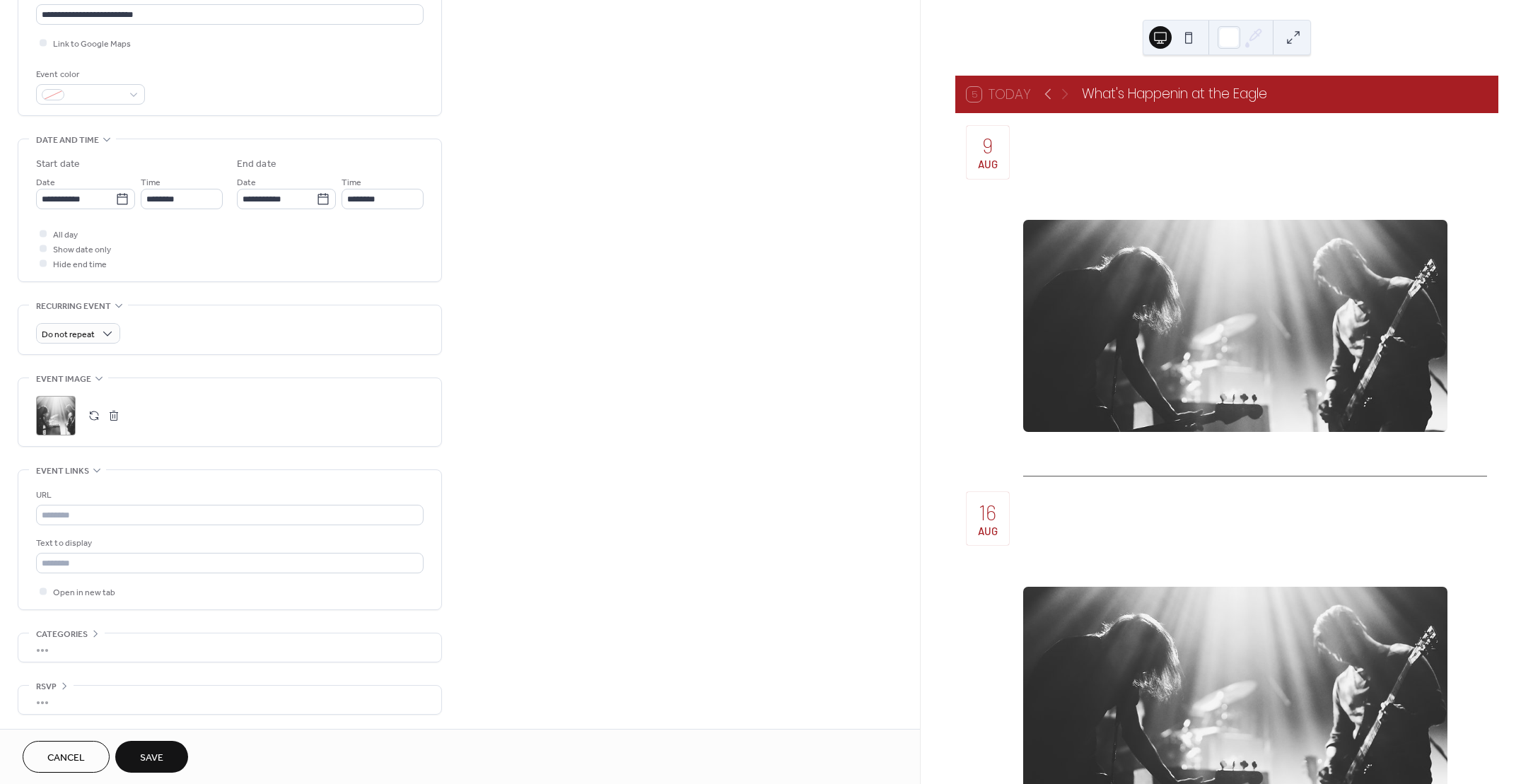 click on "Save" at bounding box center (151, 758) 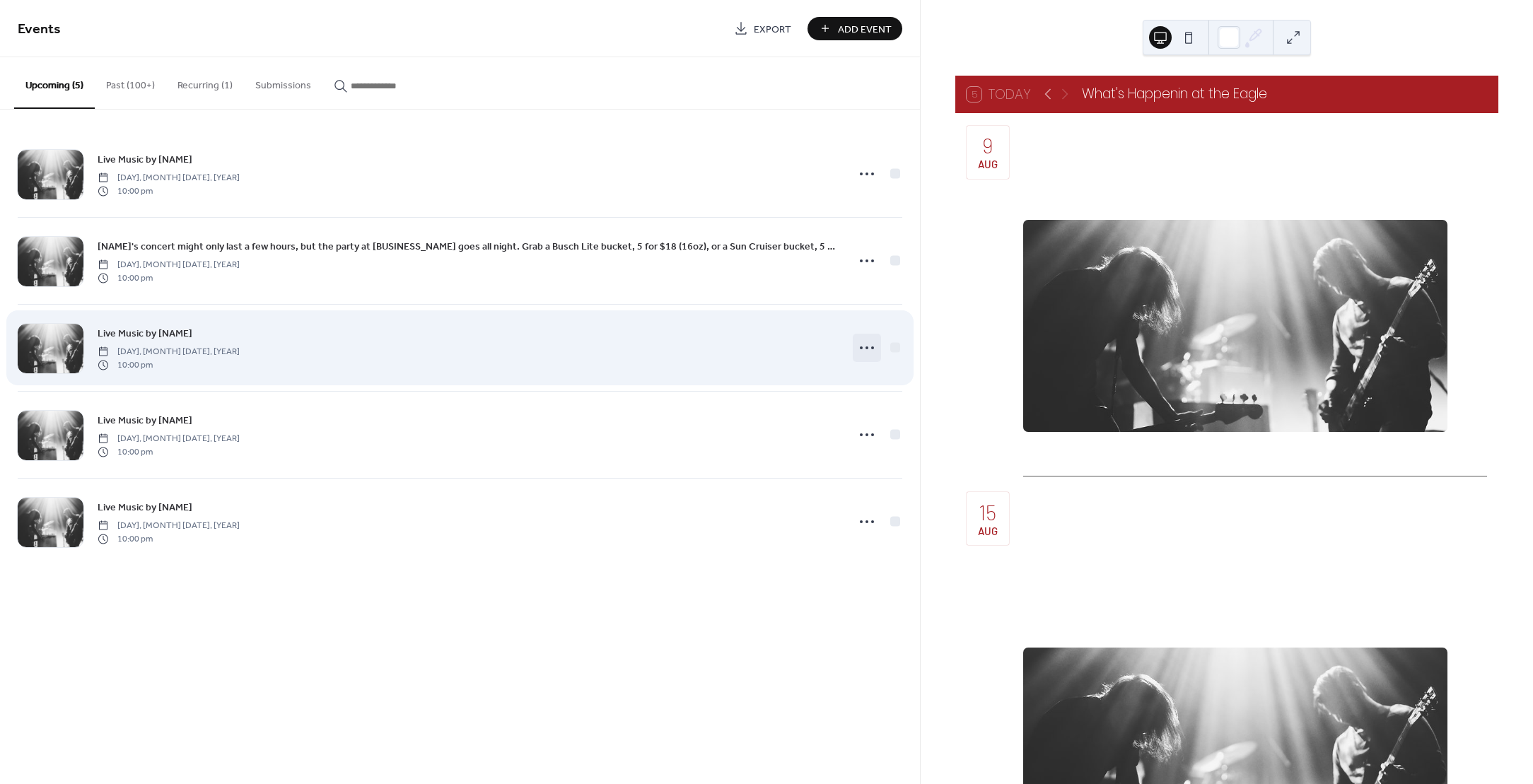 click 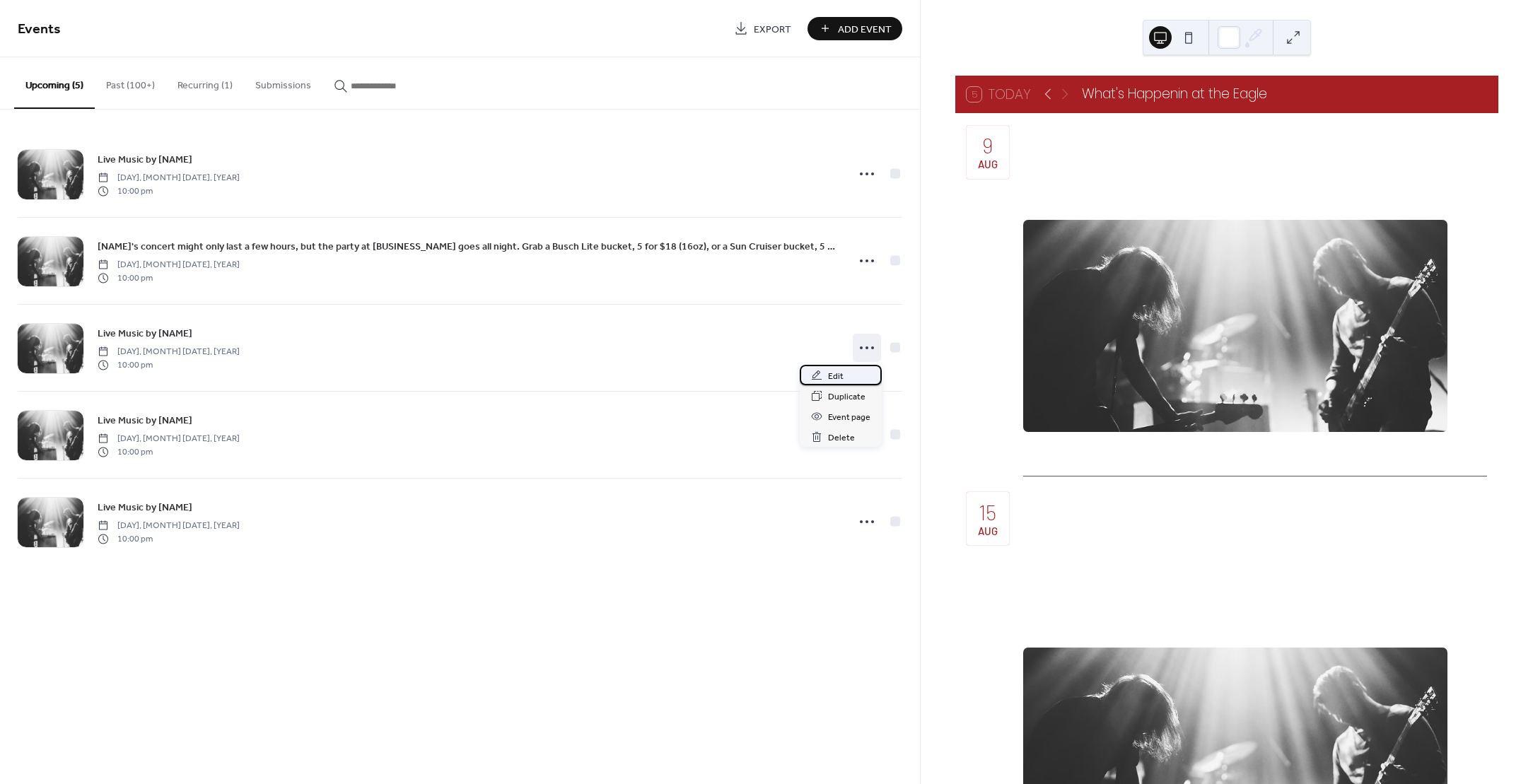 click on "Edit" at bounding box center [841, 375] 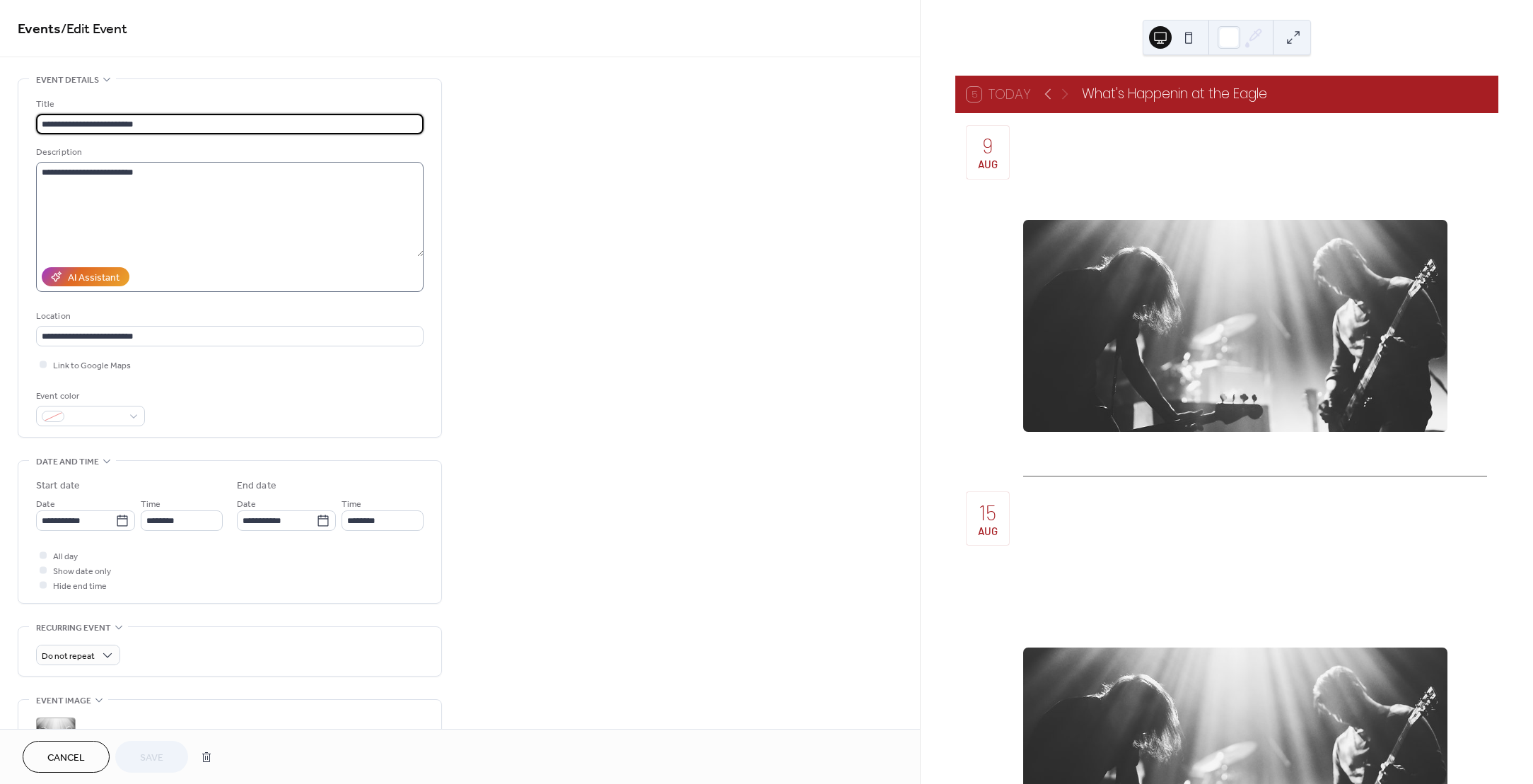 click on "**********" at bounding box center [230, 227] 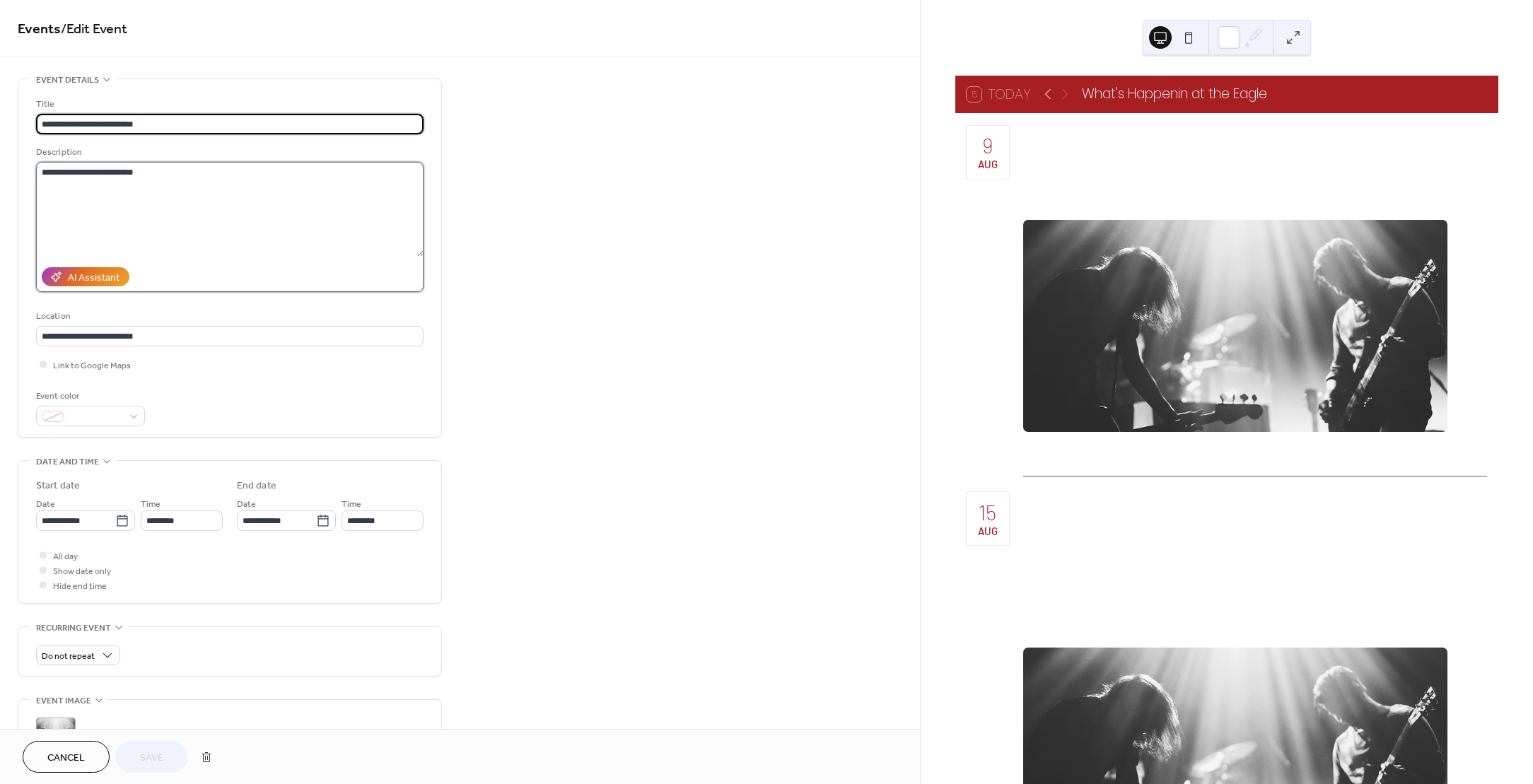 click on "**********" at bounding box center (230, 209) 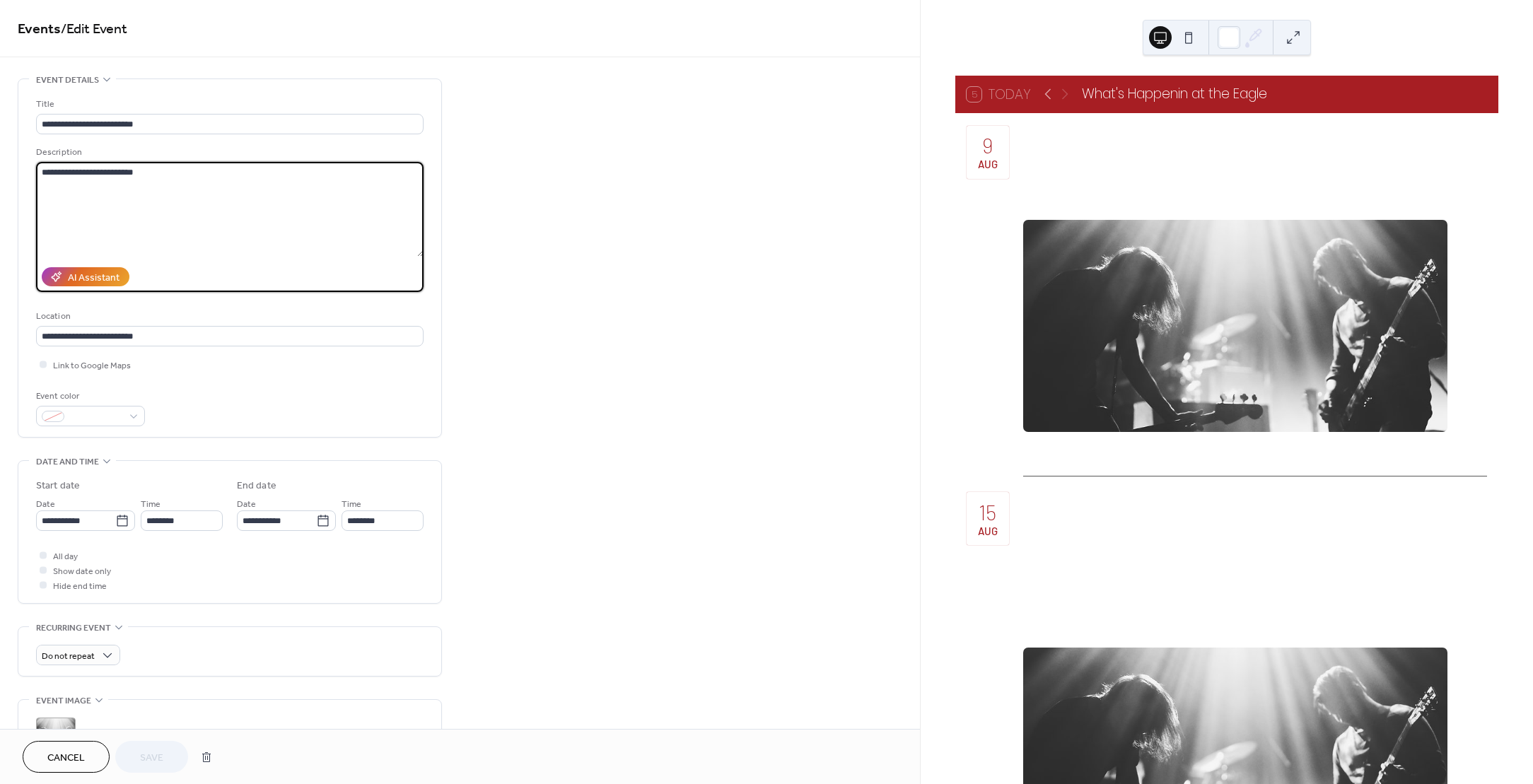 paste on "**********" 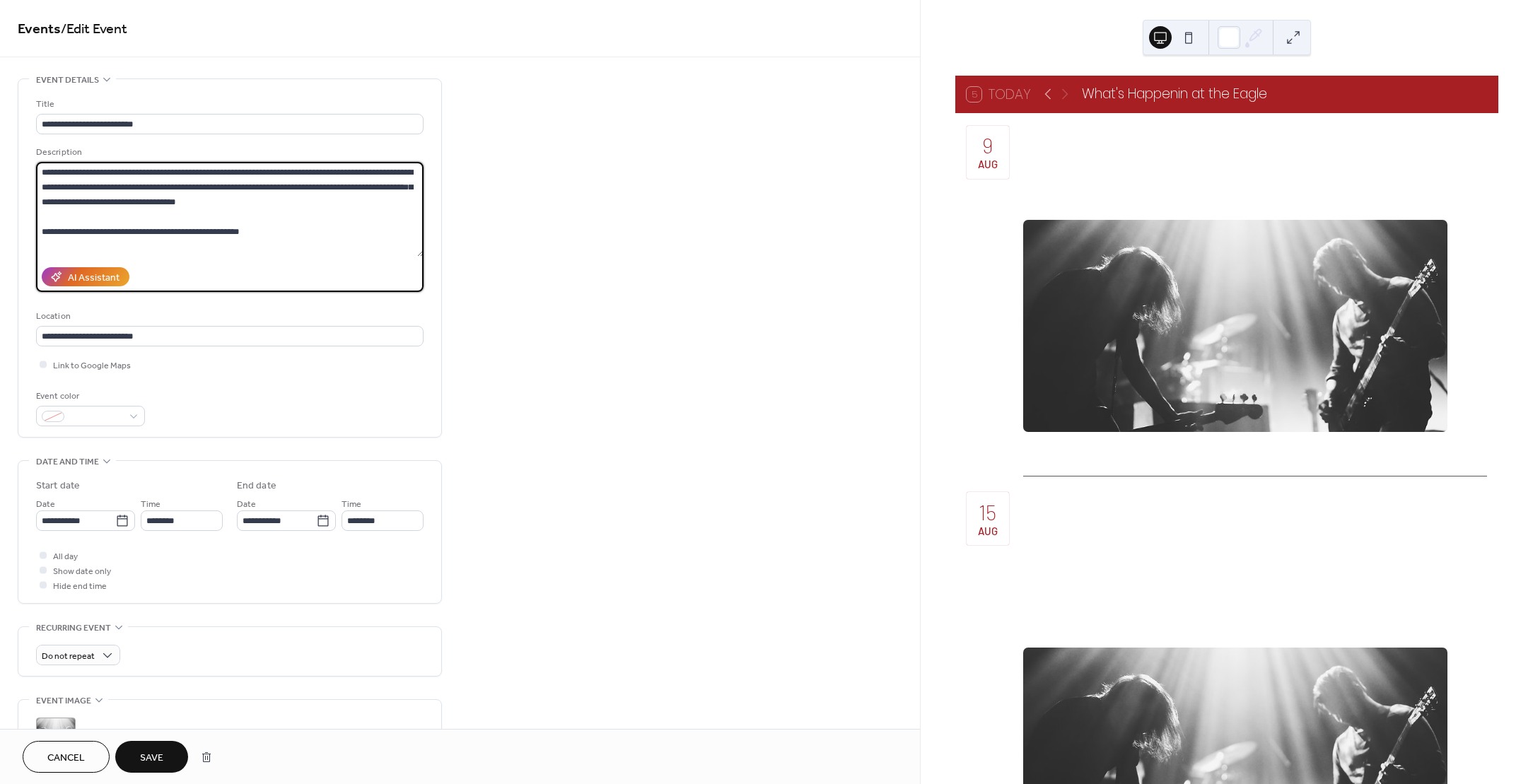 type on "**********" 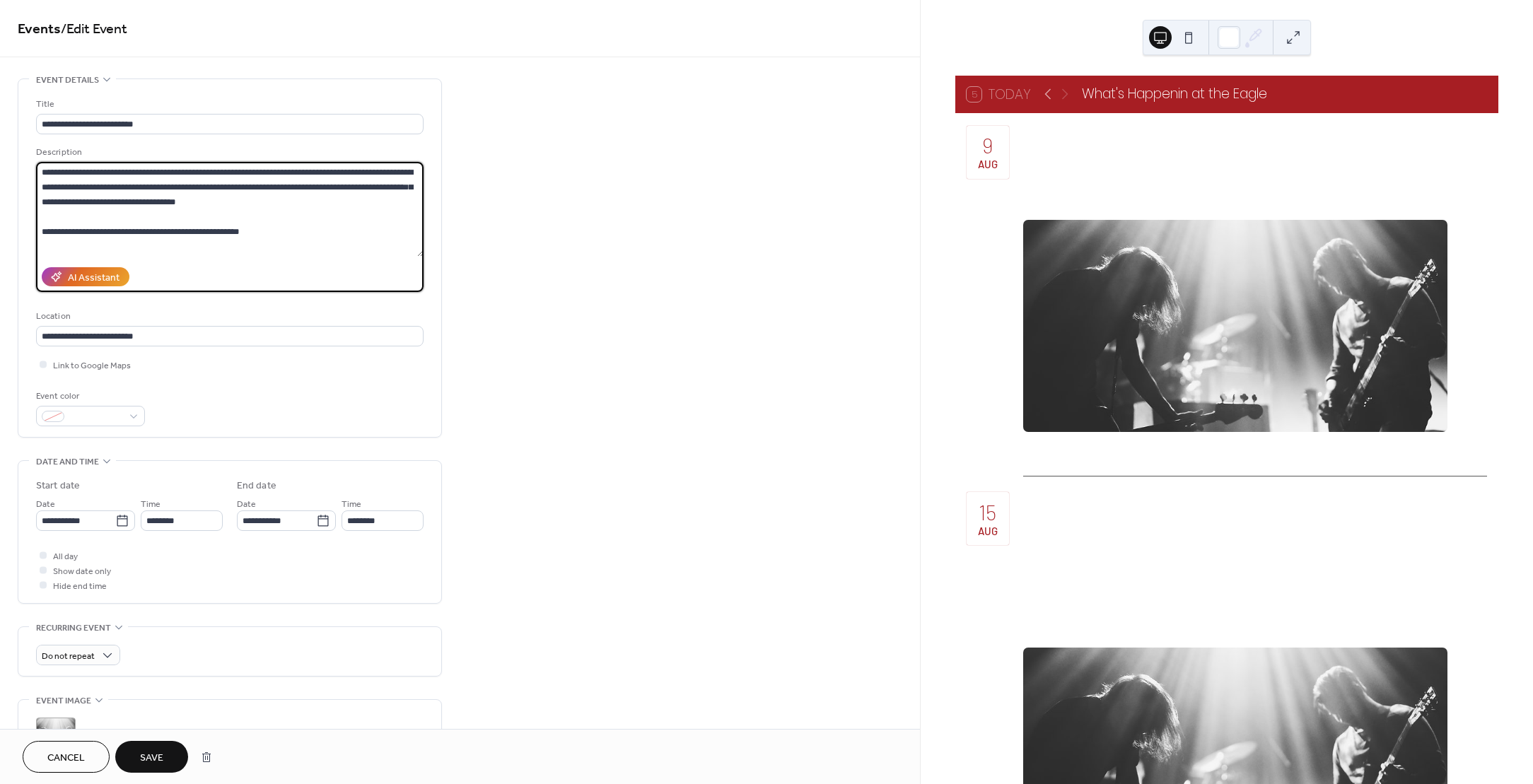 click on "**********" at bounding box center (230, 262) 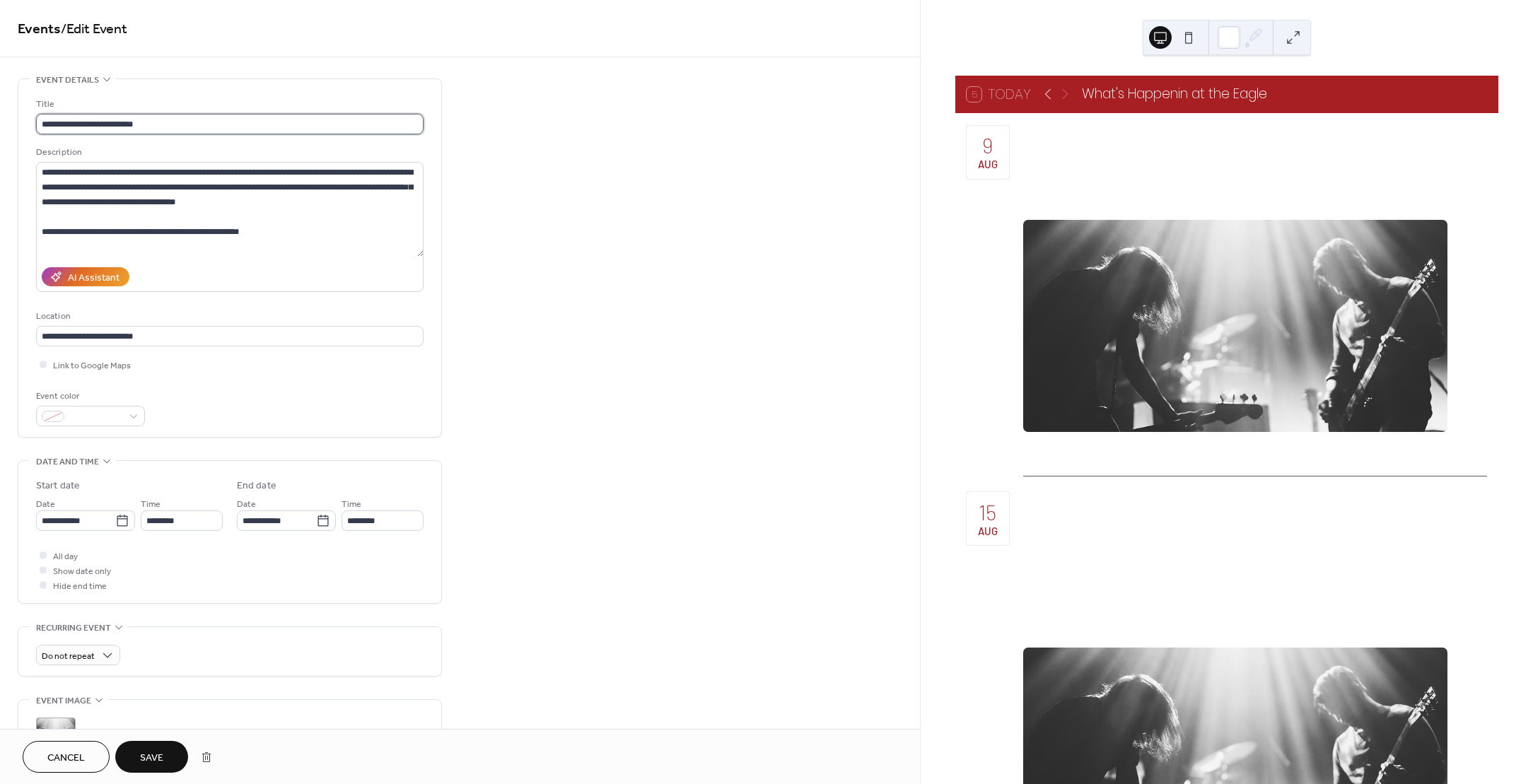 click on "**********" at bounding box center [230, 124] 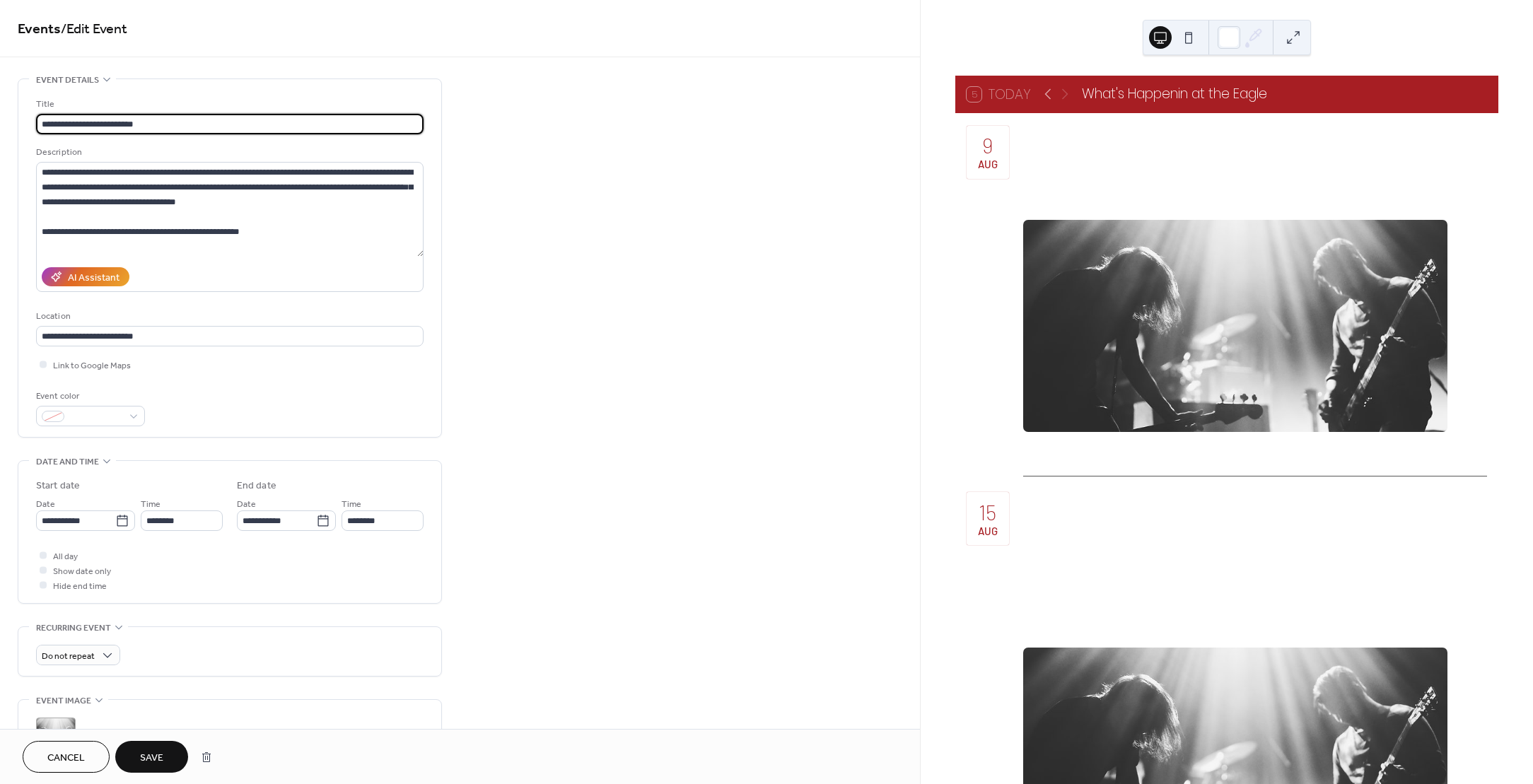 type on "*" 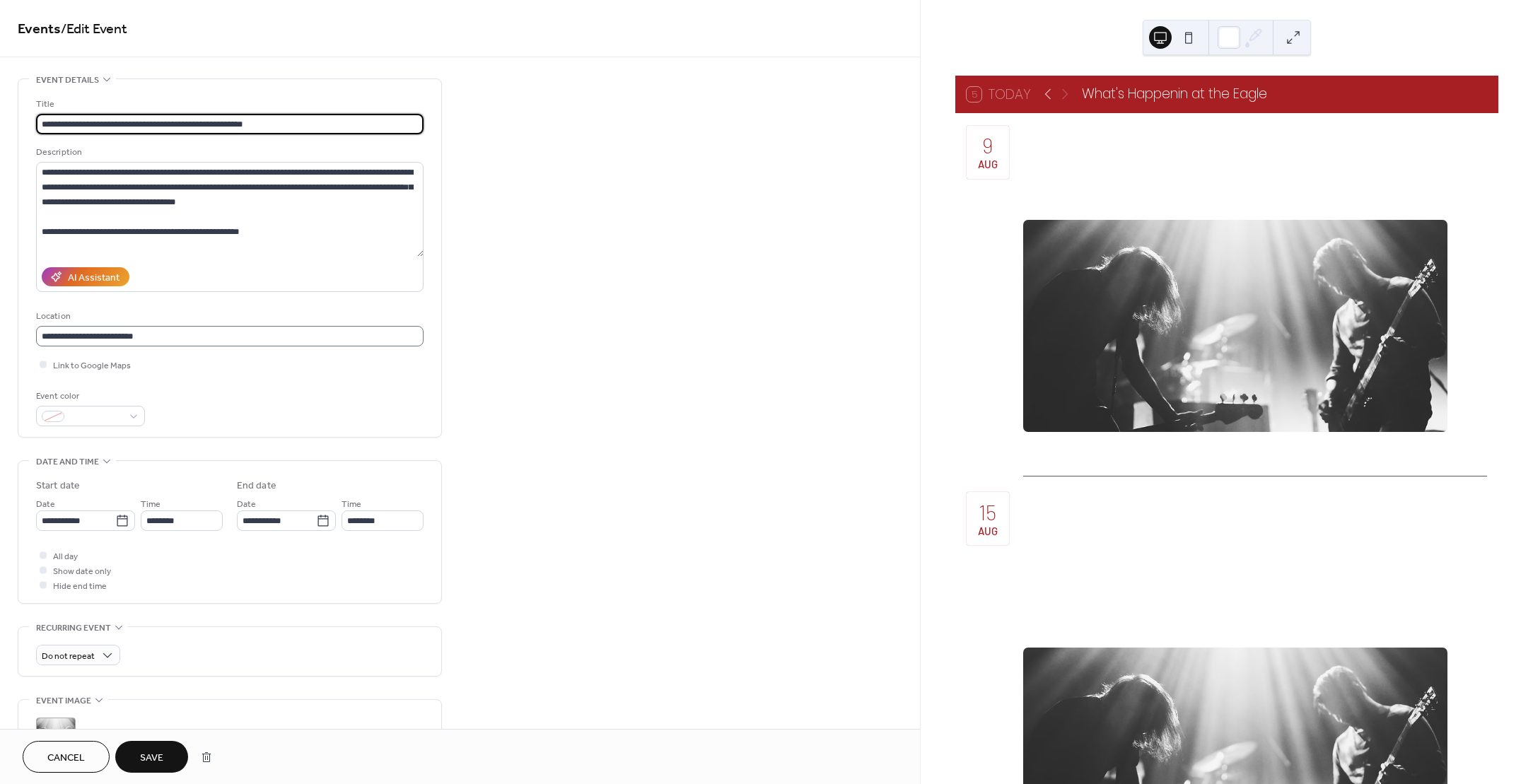 scroll, scrollTop: 1, scrollLeft: 0, axis: vertical 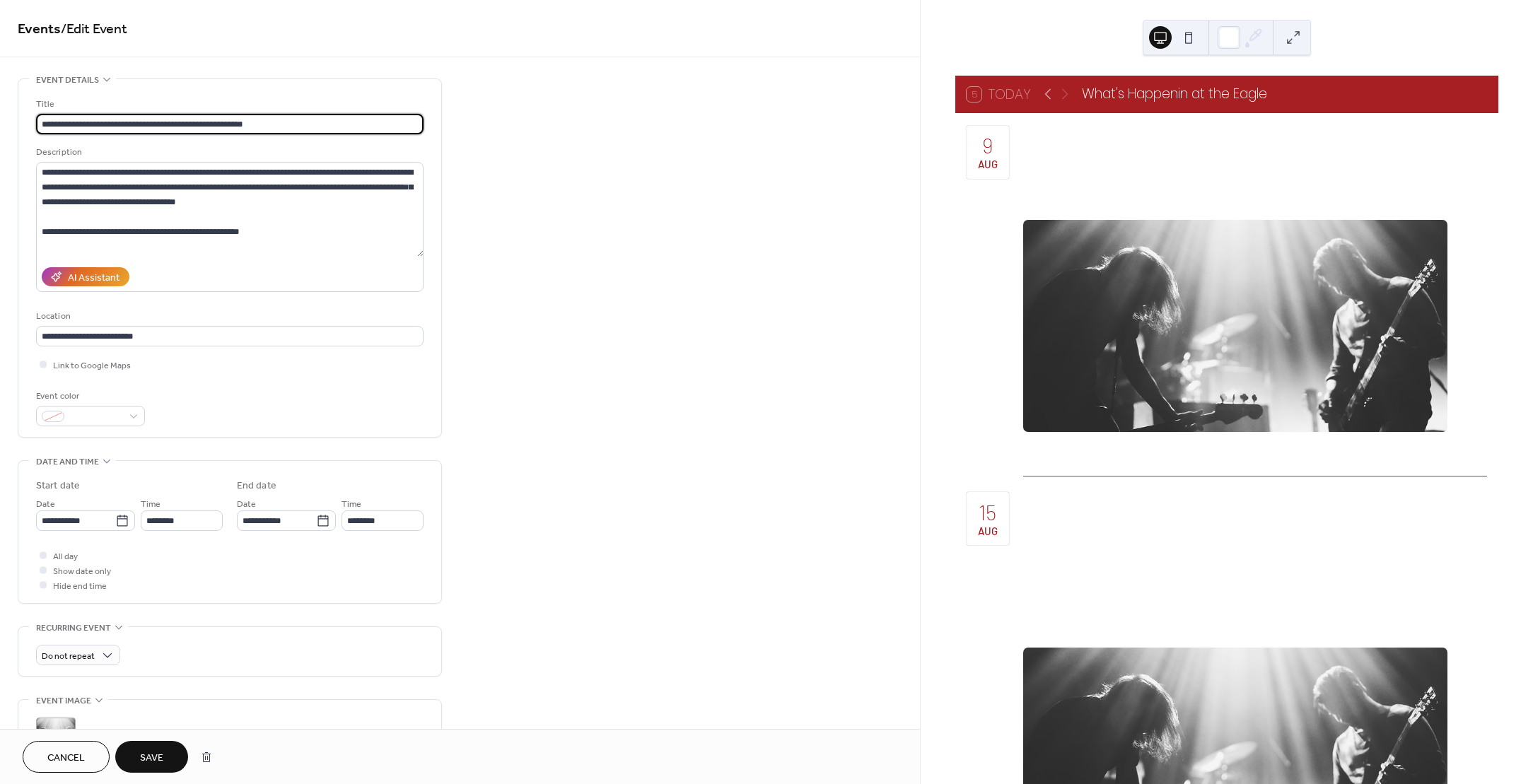 type on "**********" 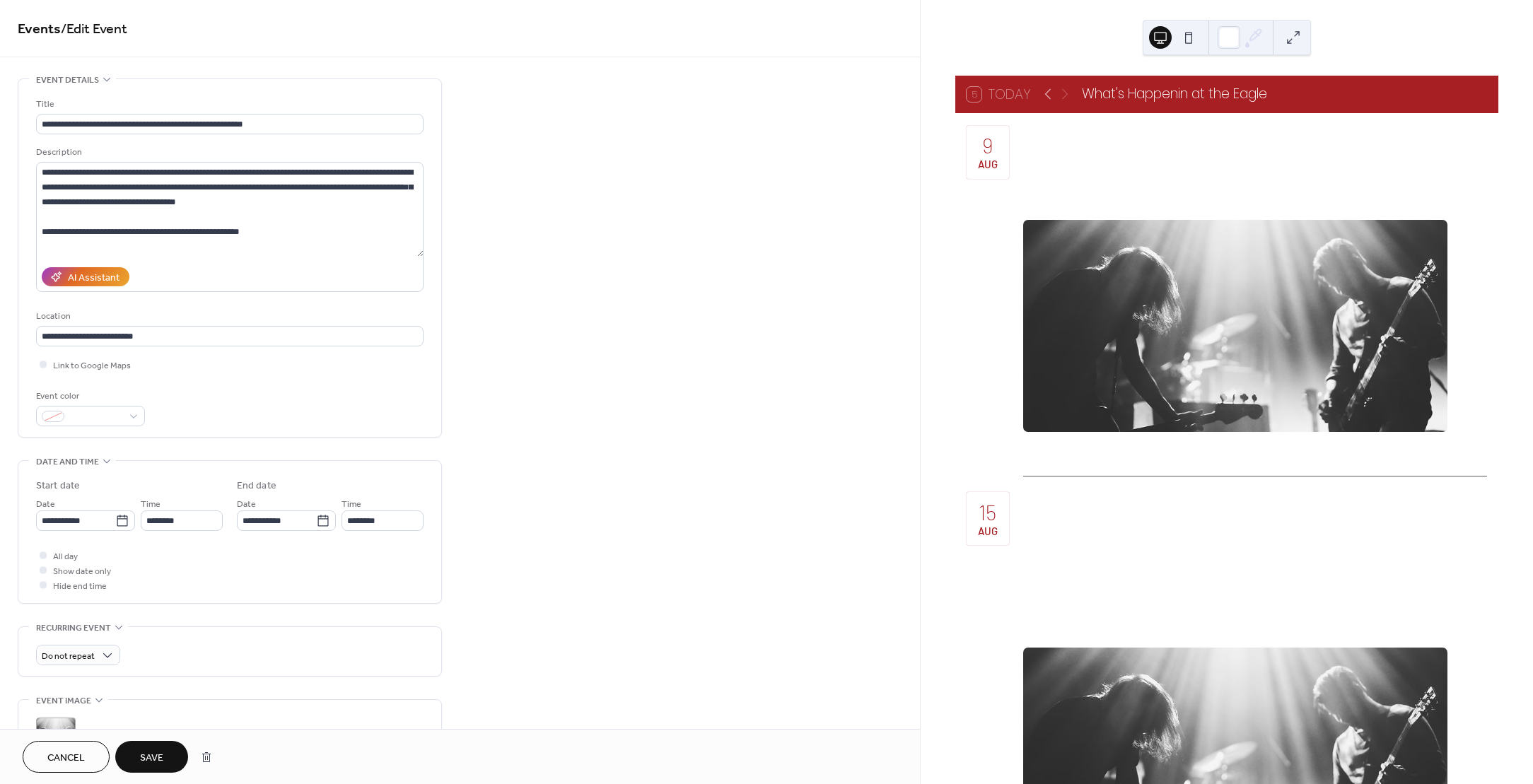 click on "Save" at bounding box center (151, 758) 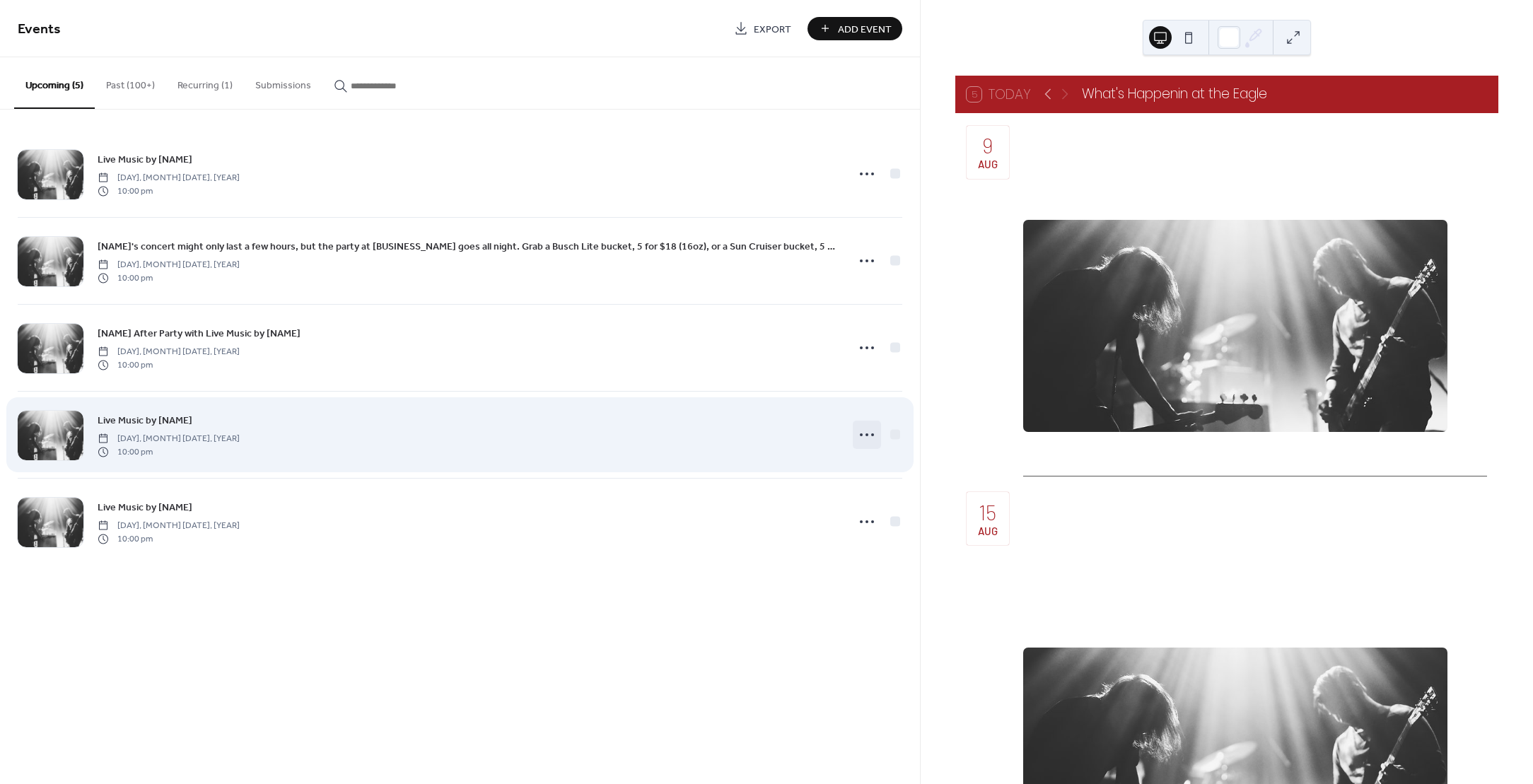 click 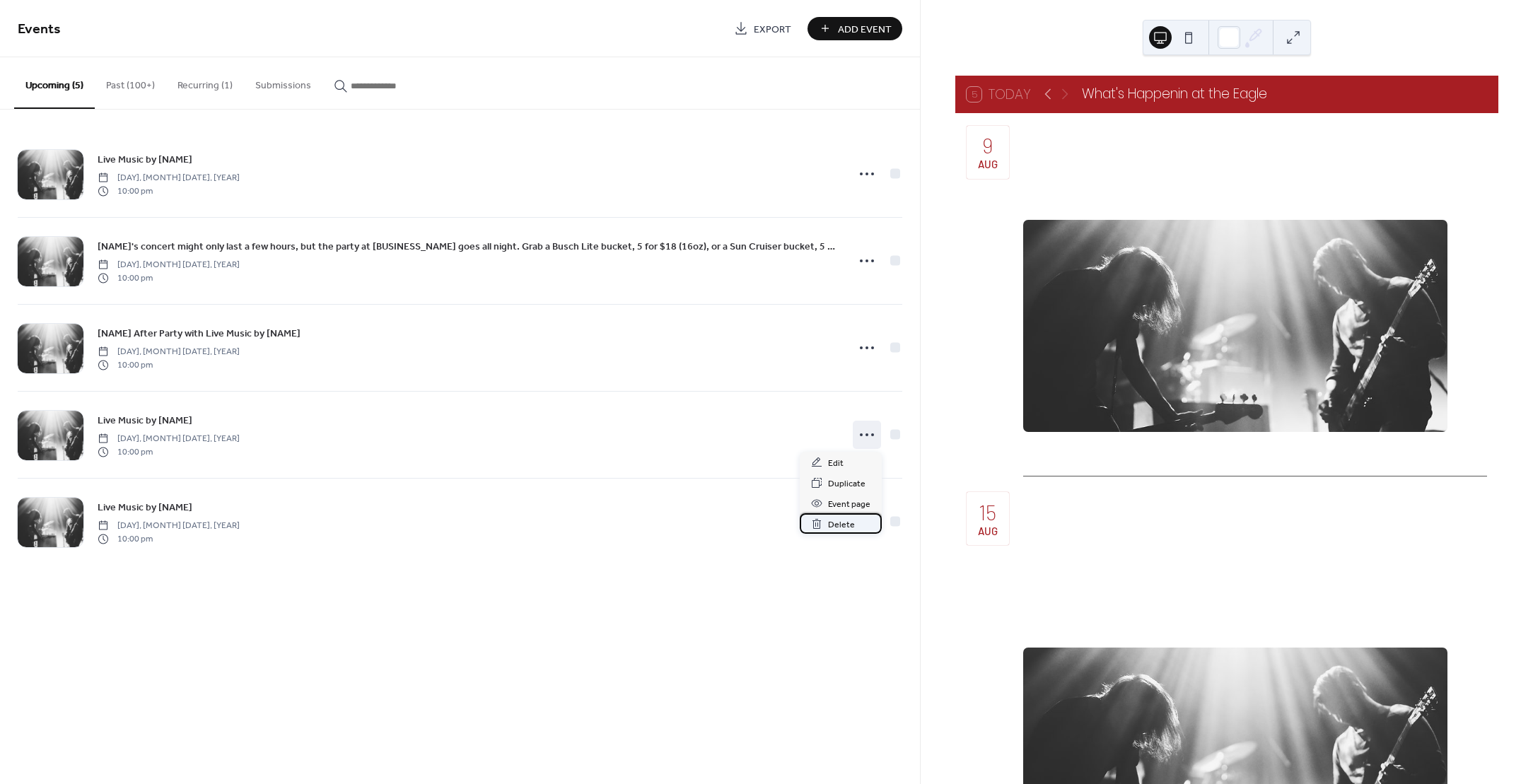 click on "Delete" at bounding box center (841, 525) 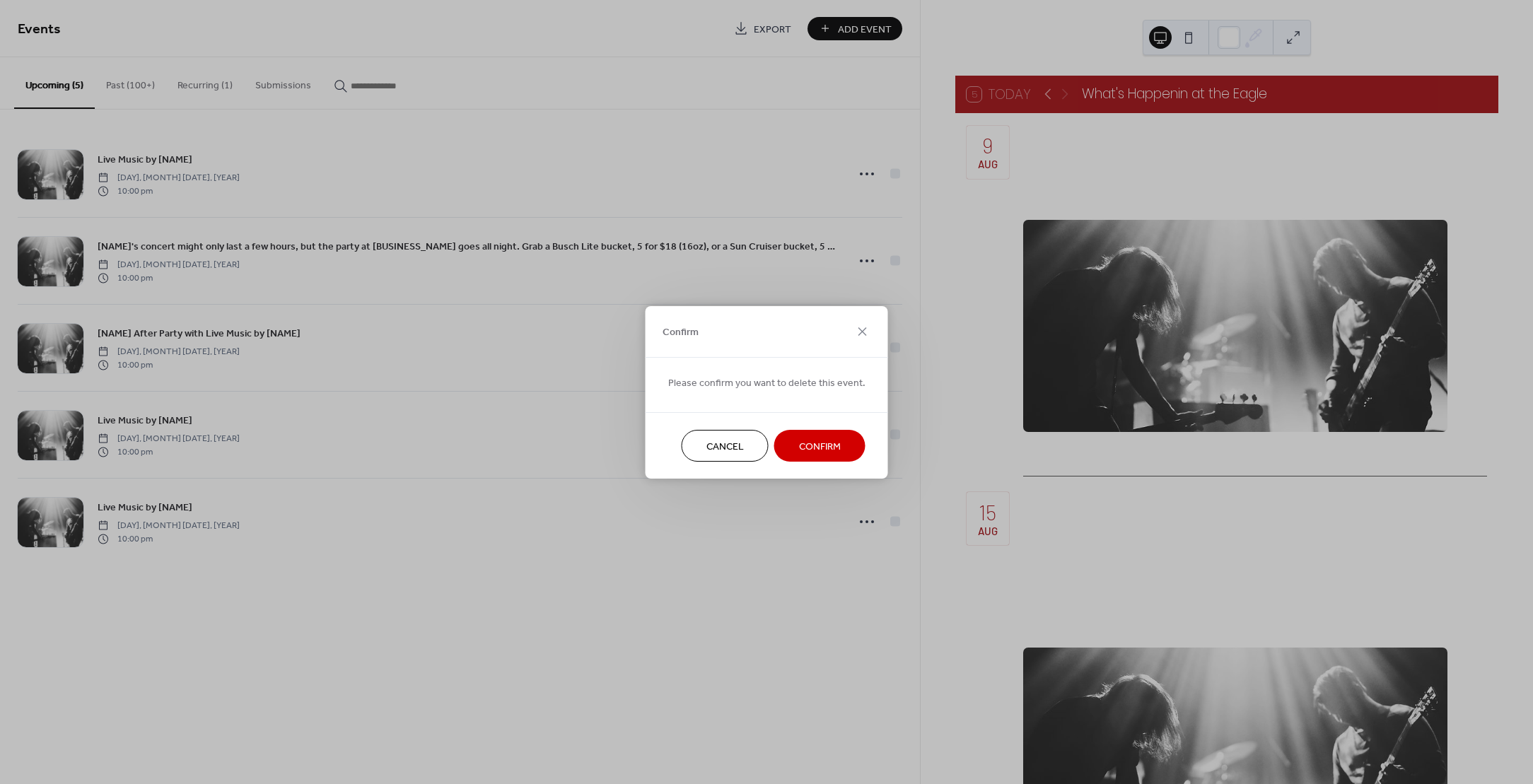 click on "Confirm" at bounding box center (820, 446) 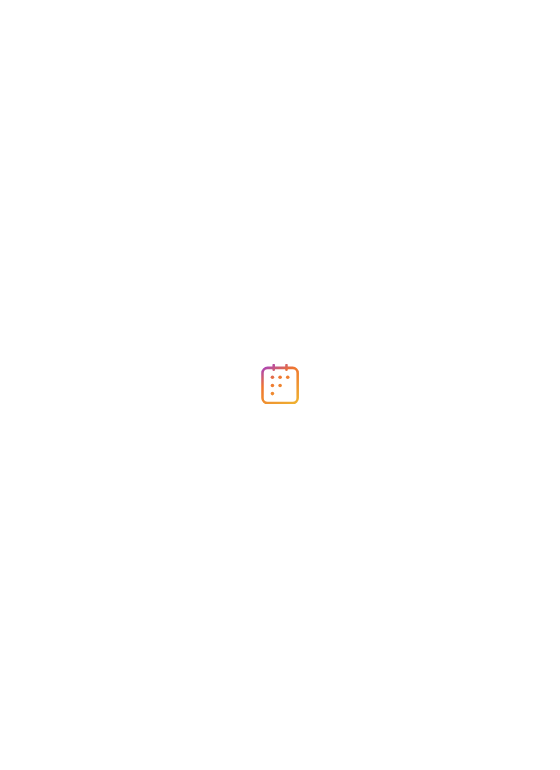 scroll, scrollTop: 0, scrollLeft: 0, axis: both 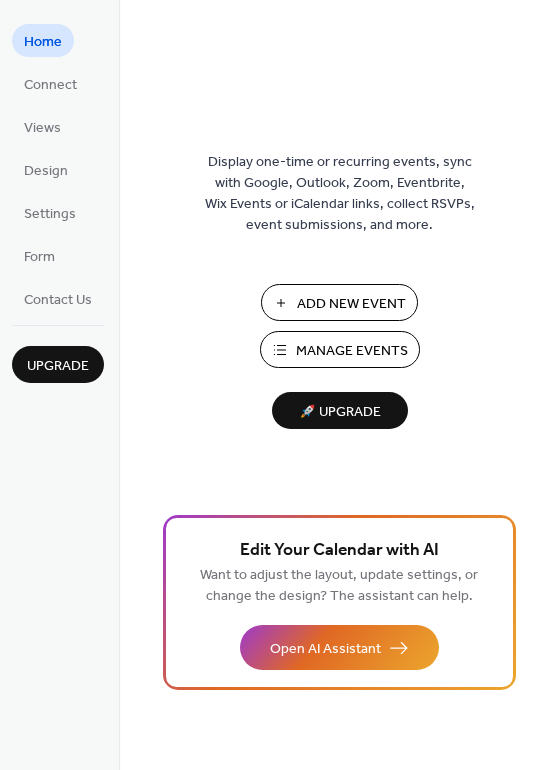 click on "Manage Events" at bounding box center [340, 349] 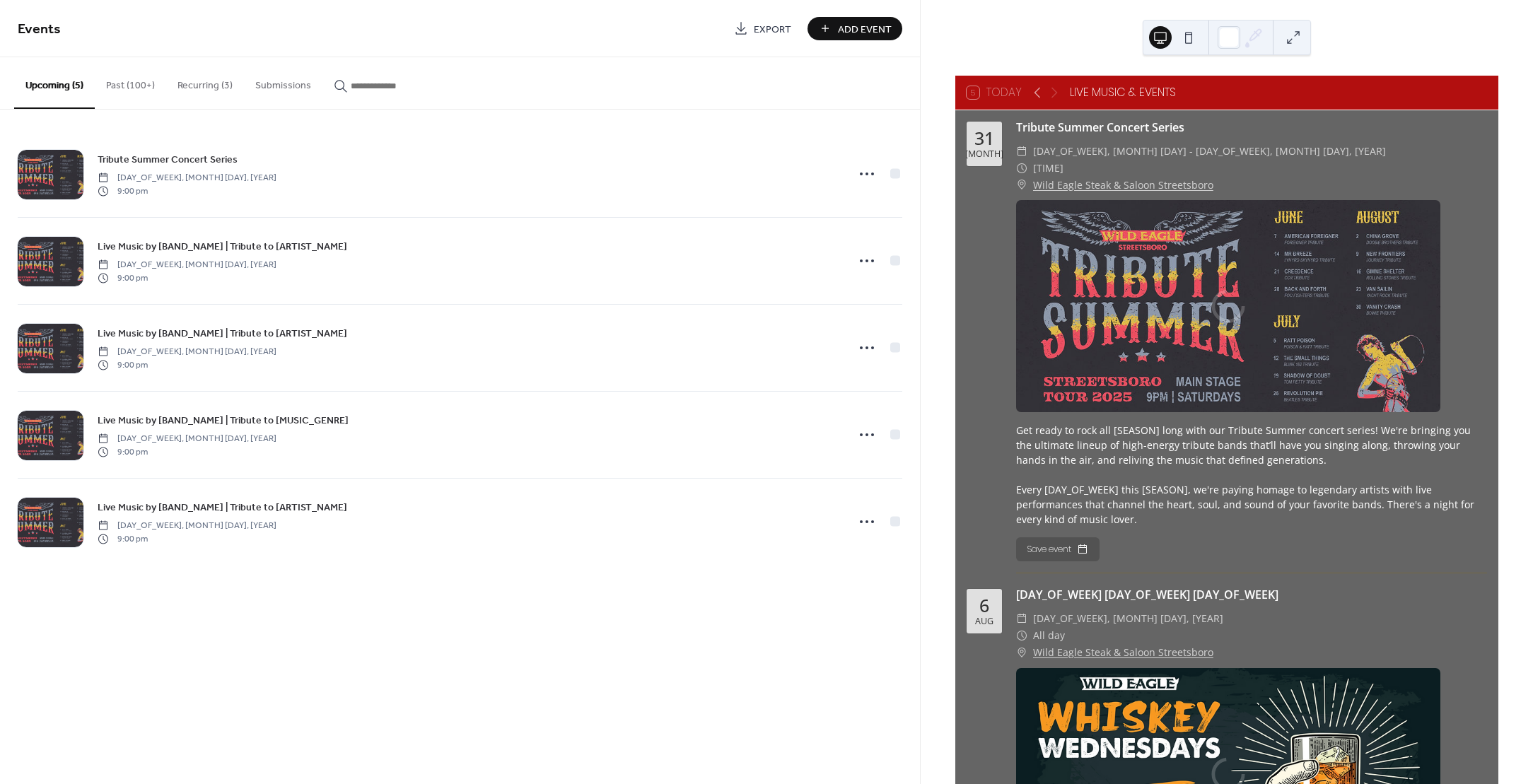 scroll, scrollTop: 0, scrollLeft: 0, axis: both 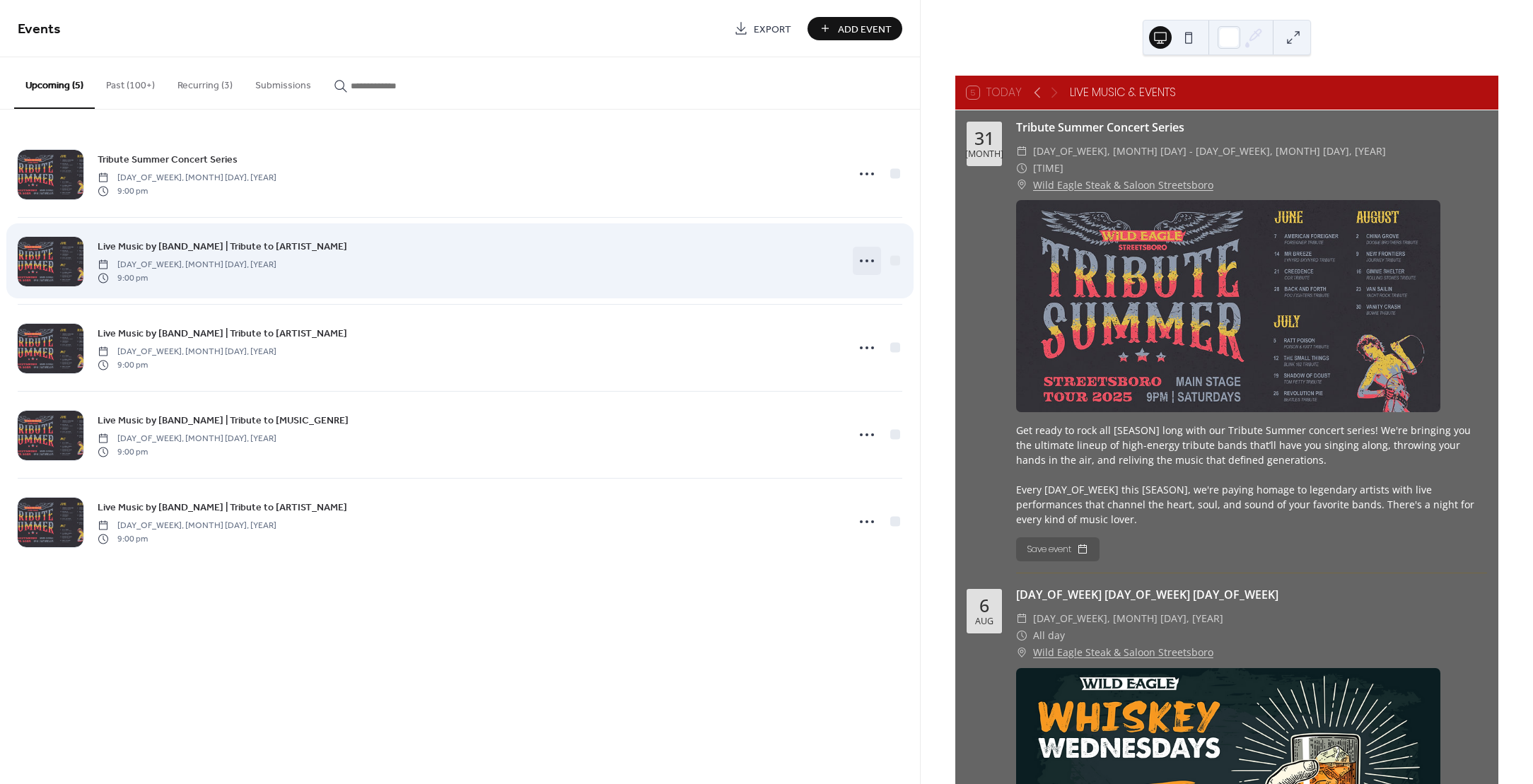 click 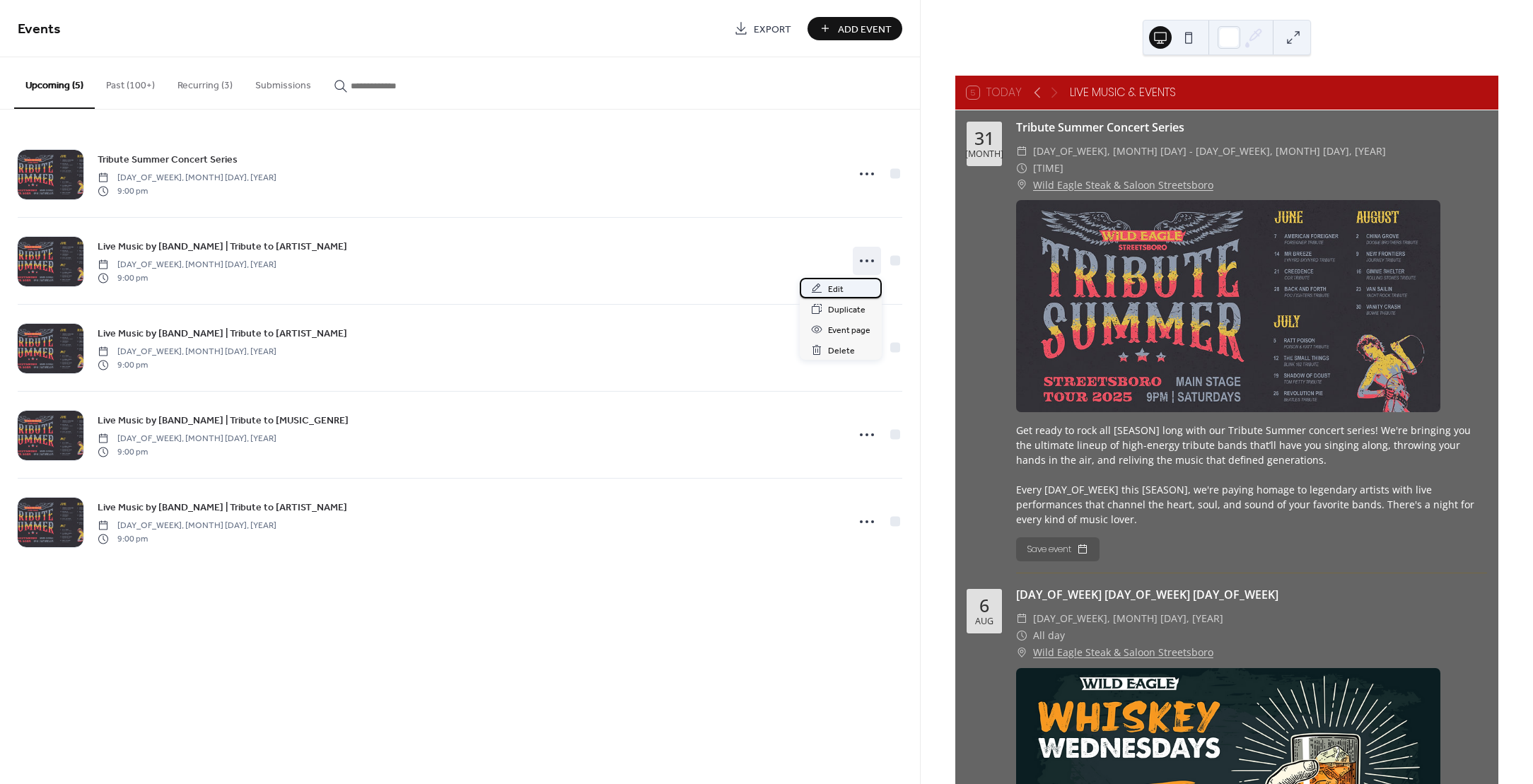 click on "Edit" at bounding box center (841, 288) 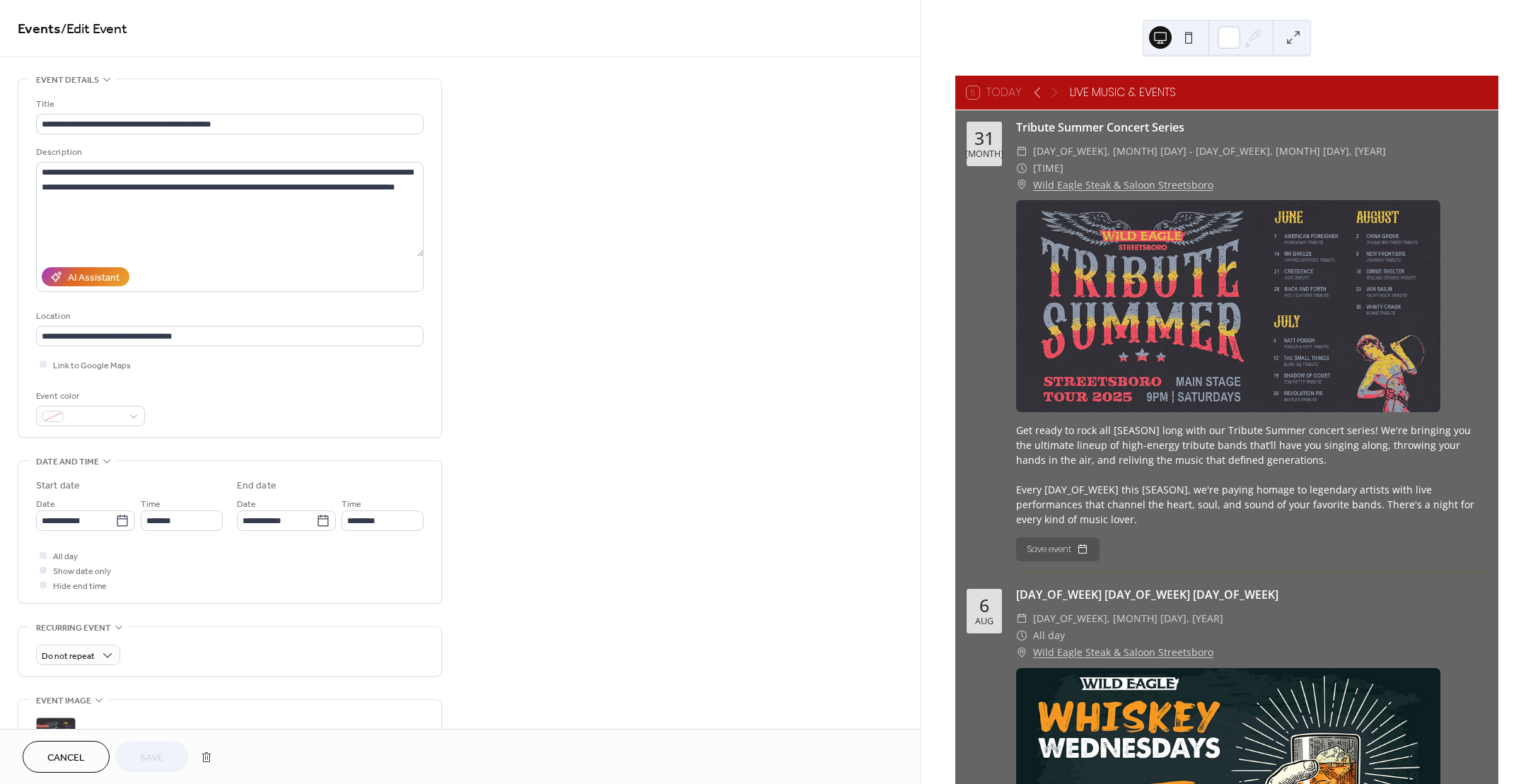 scroll, scrollTop: 245, scrollLeft: 0, axis: vertical 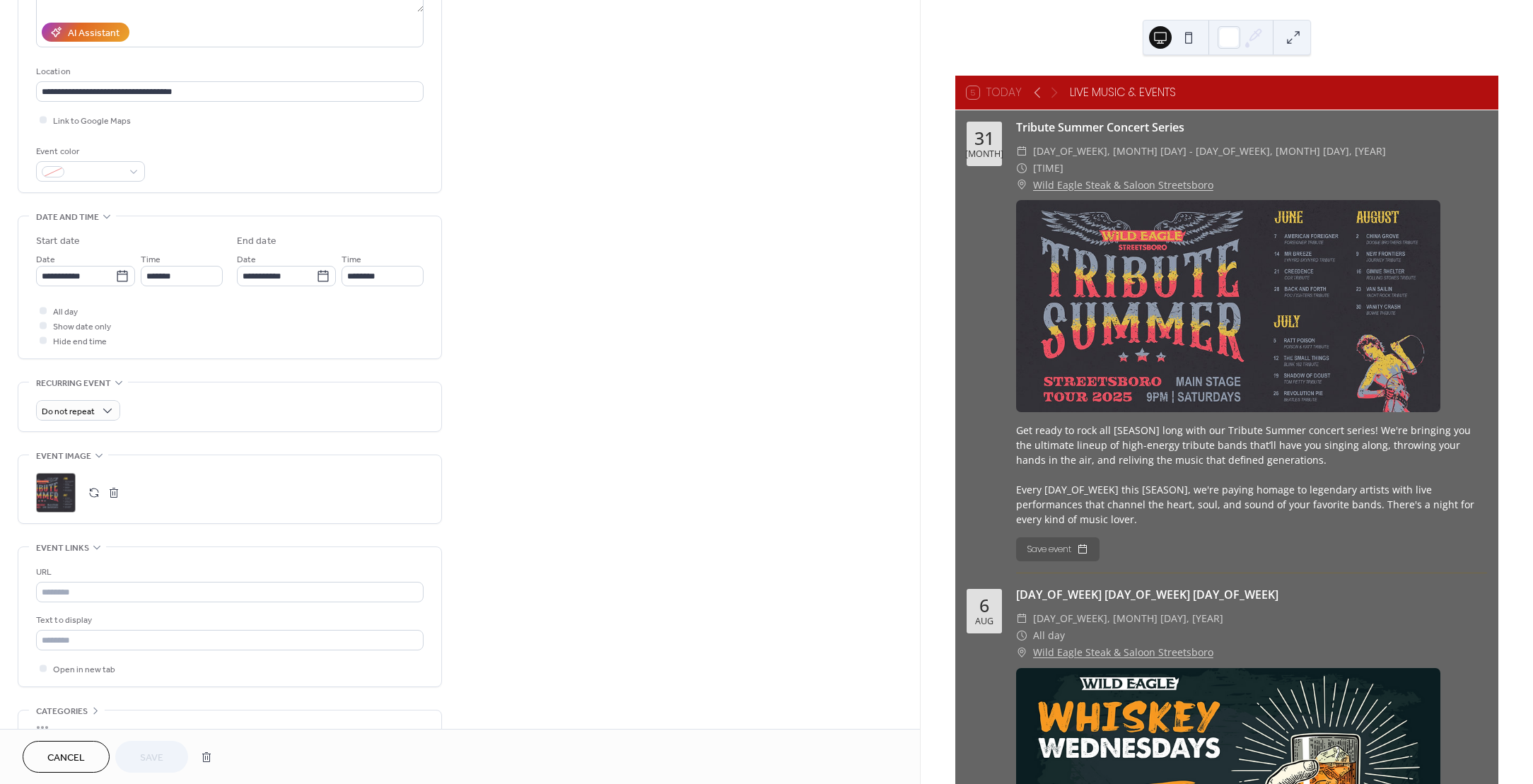 click at bounding box center [114, 493] 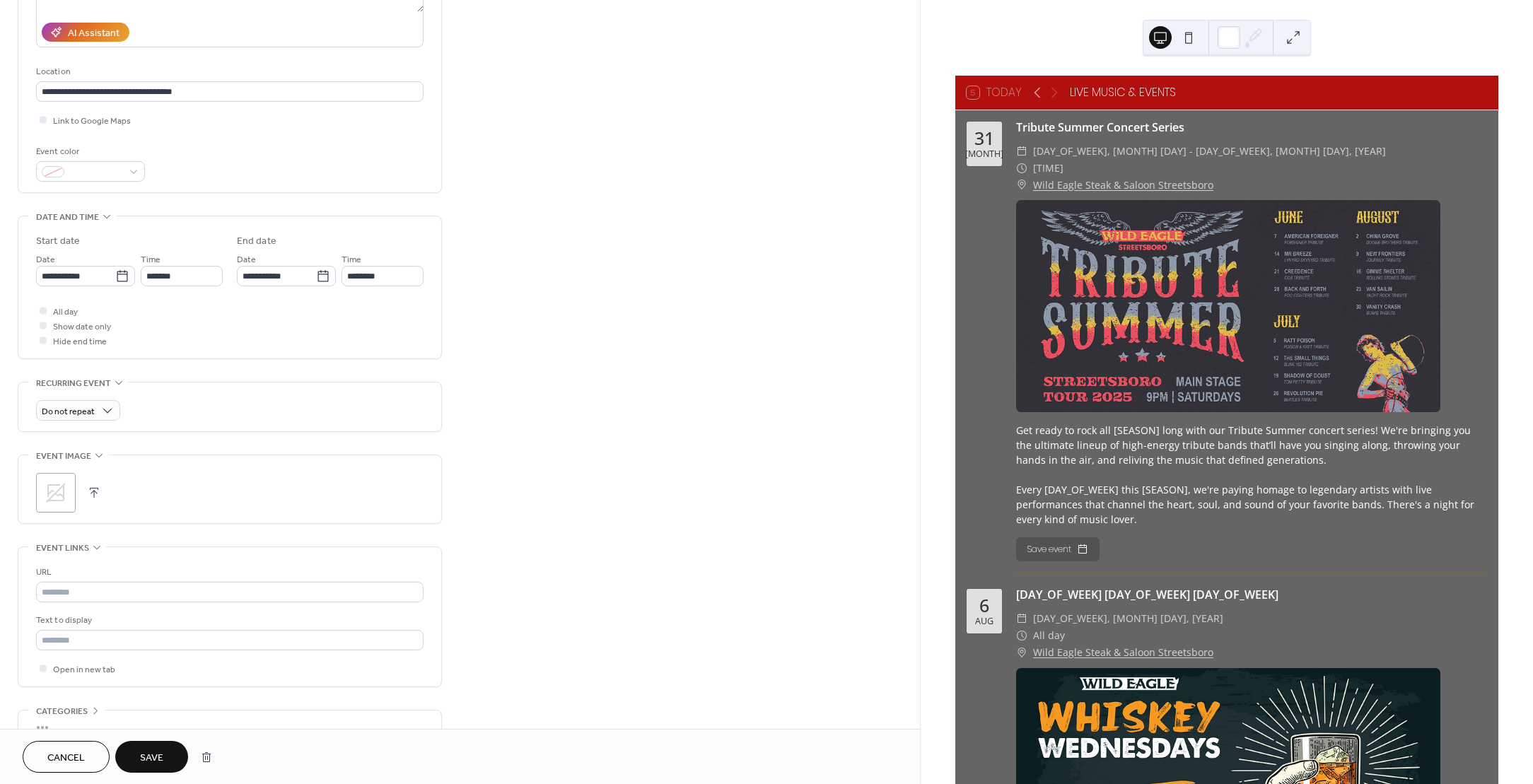 drag, startPoint x: 98, startPoint y: 490, endPoint x: 114, endPoint y: 542, distance: 54.405882 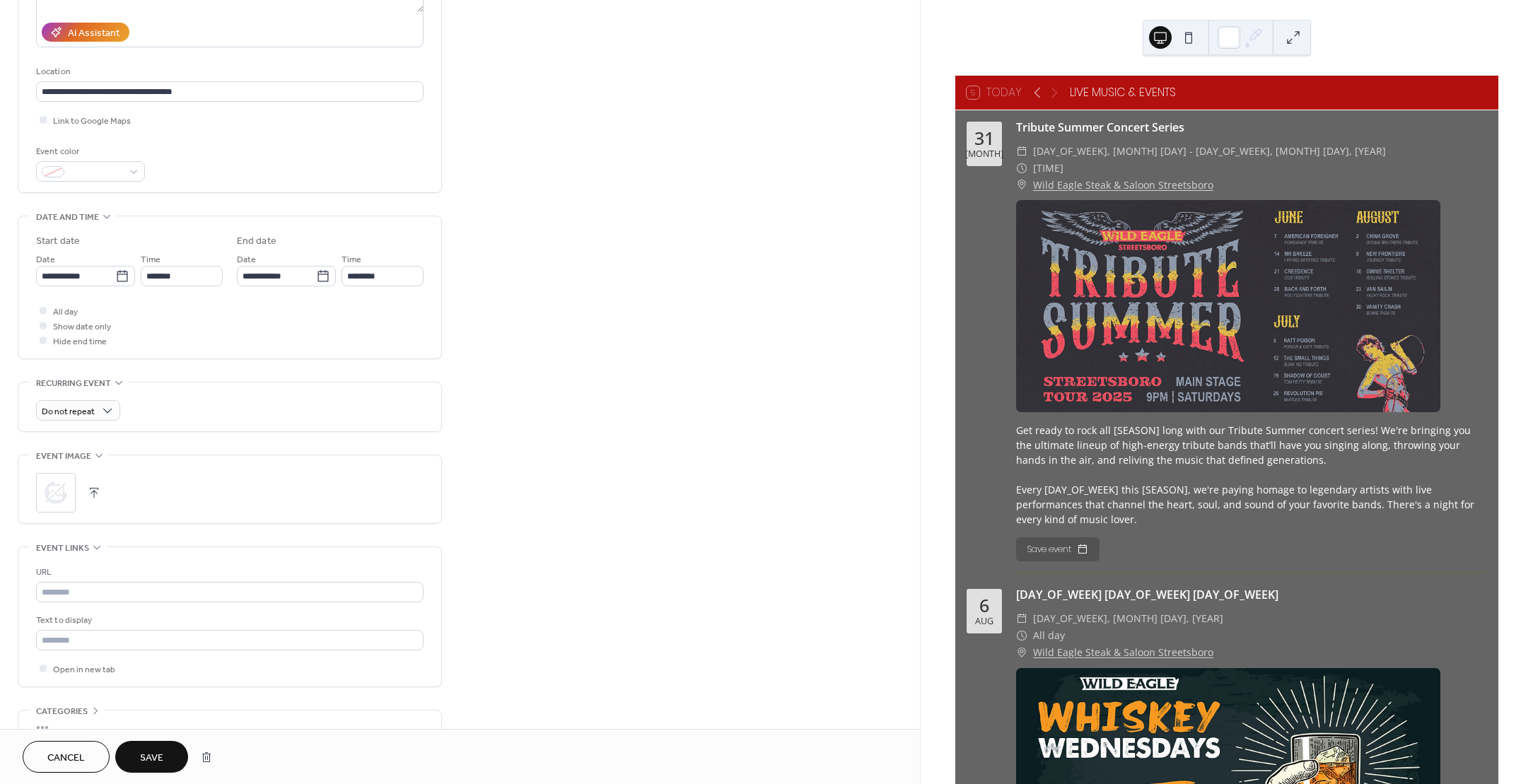 click at bounding box center [94, 493] 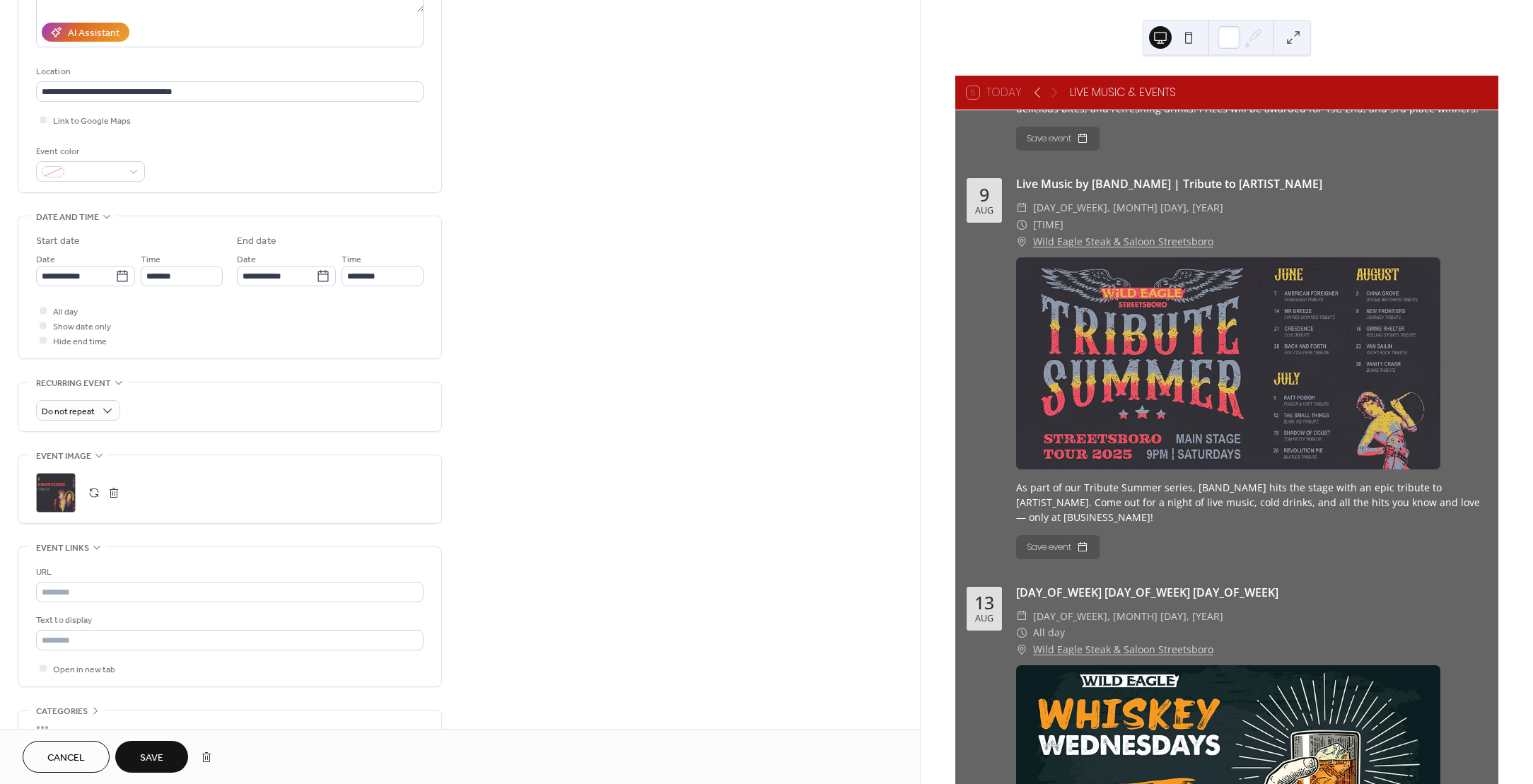 scroll, scrollTop: 1218, scrollLeft: 0, axis: vertical 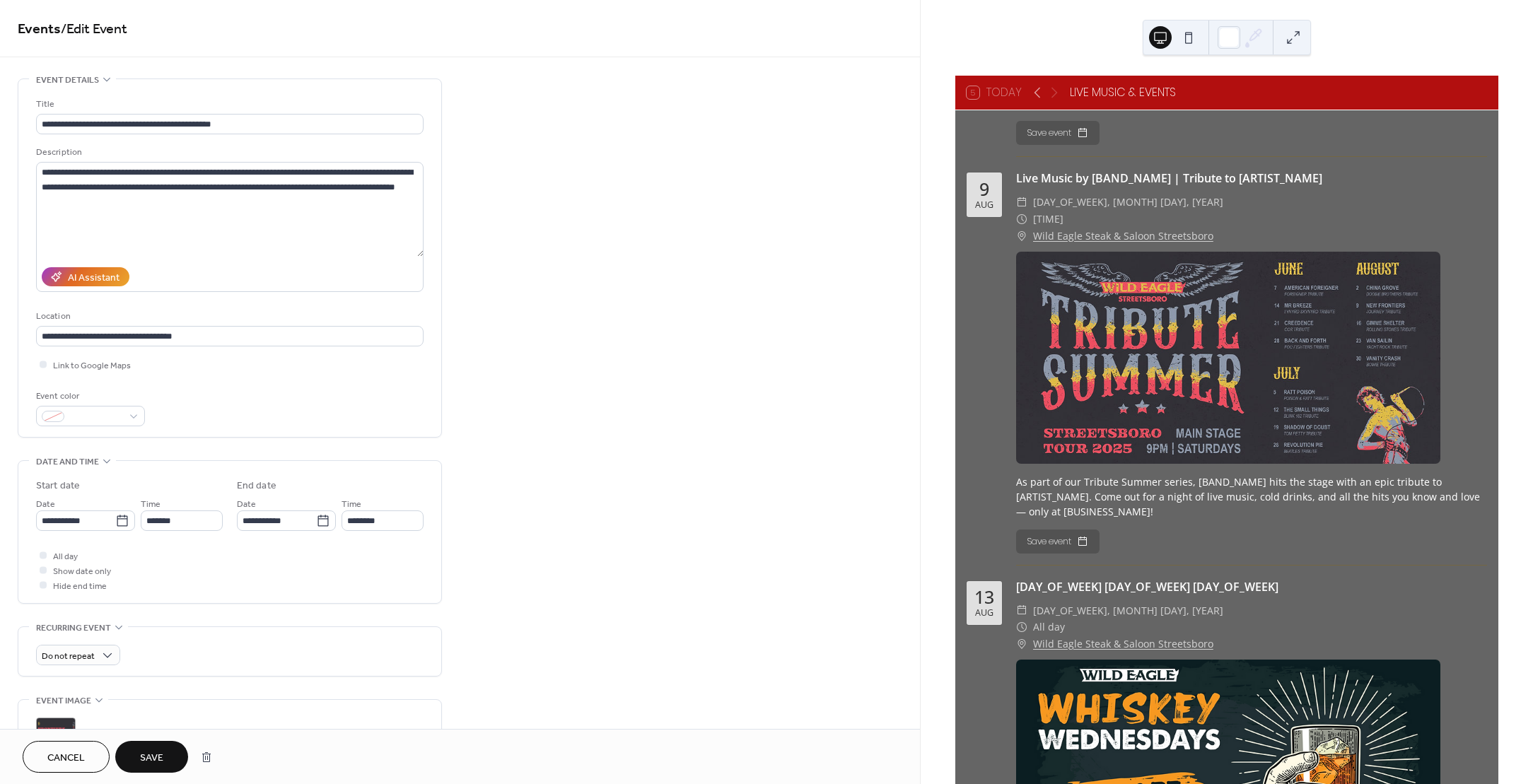 click on "Save" at bounding box center [151, 758] 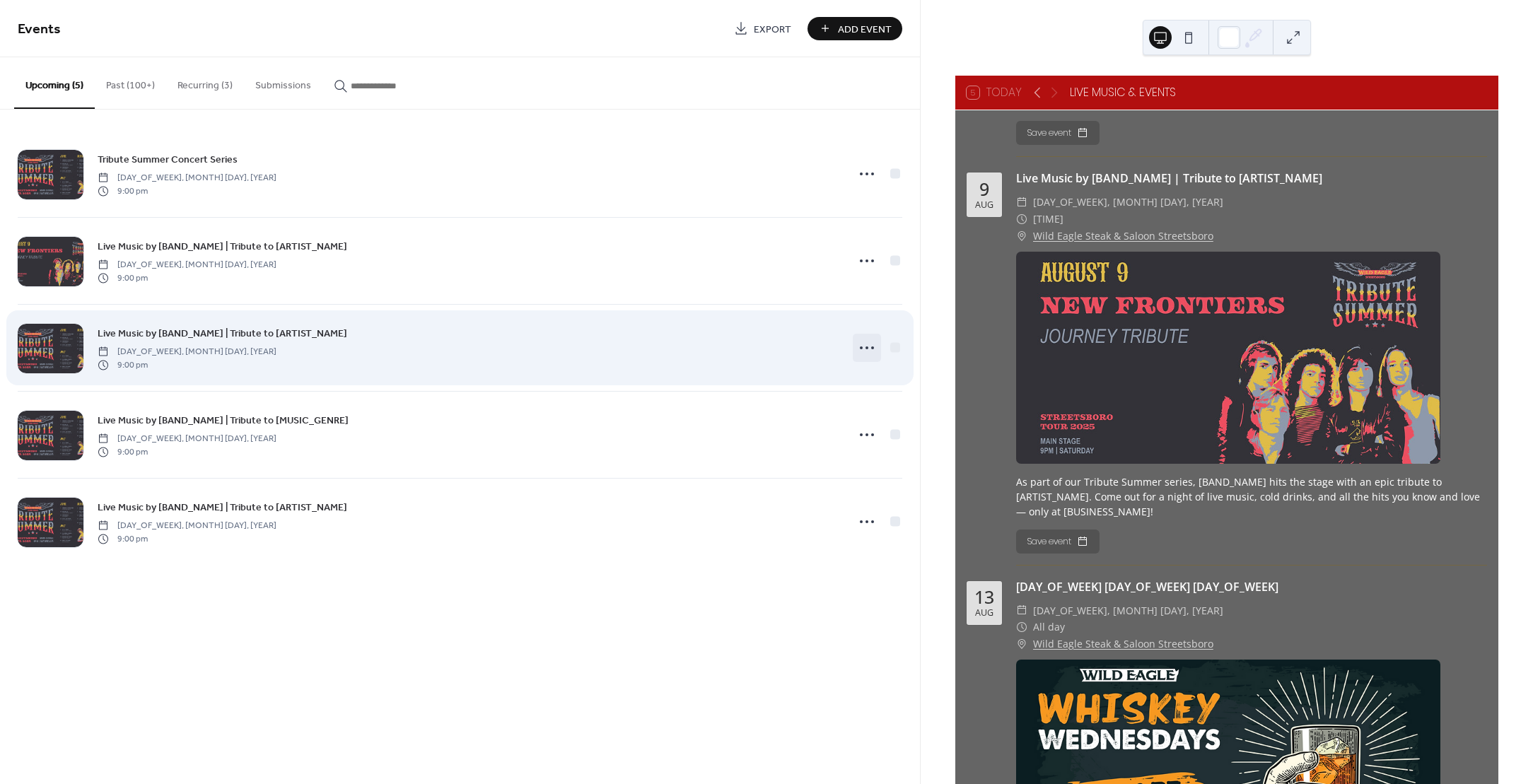 click 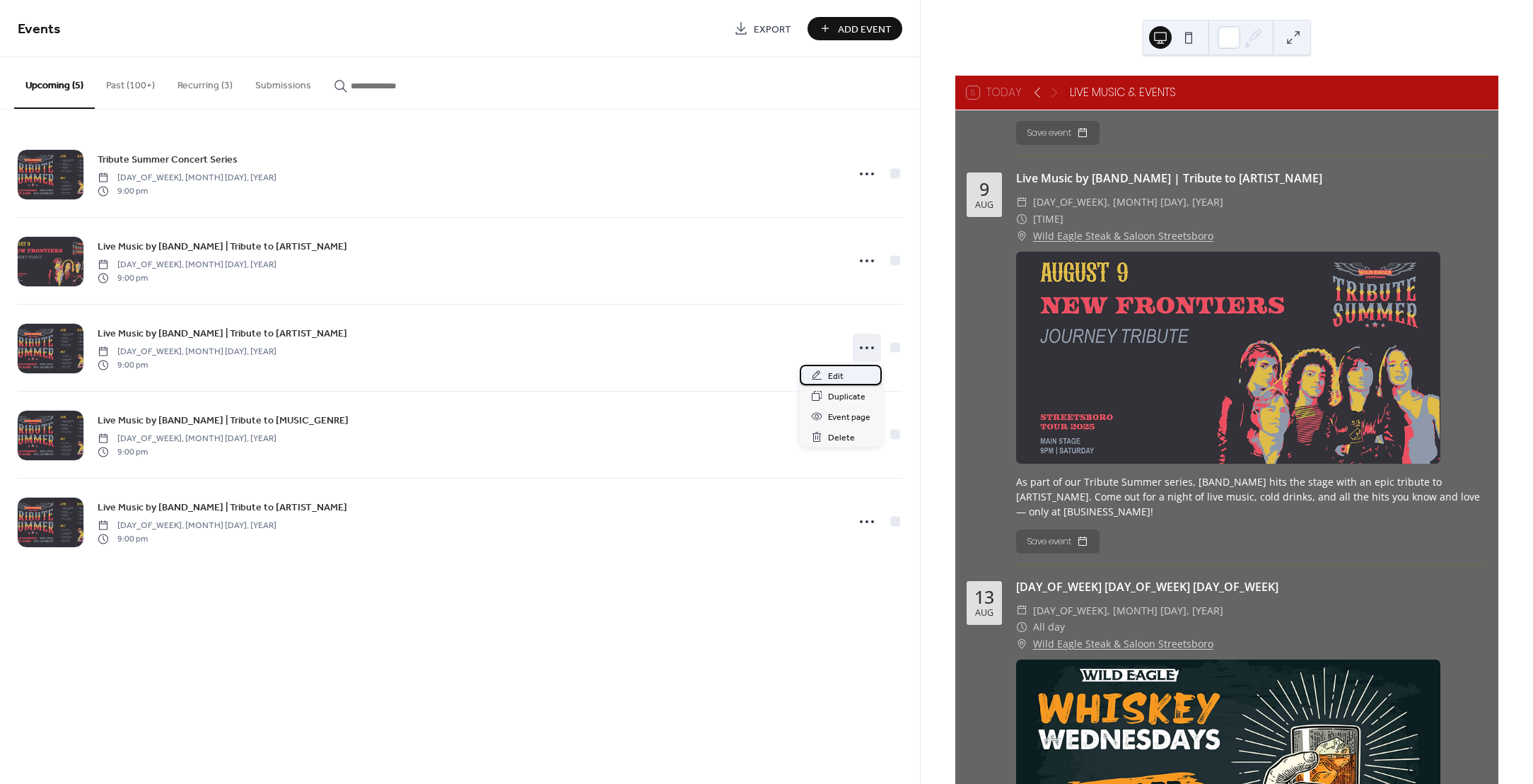 click on "Edit" at bounding box center [841, 375] 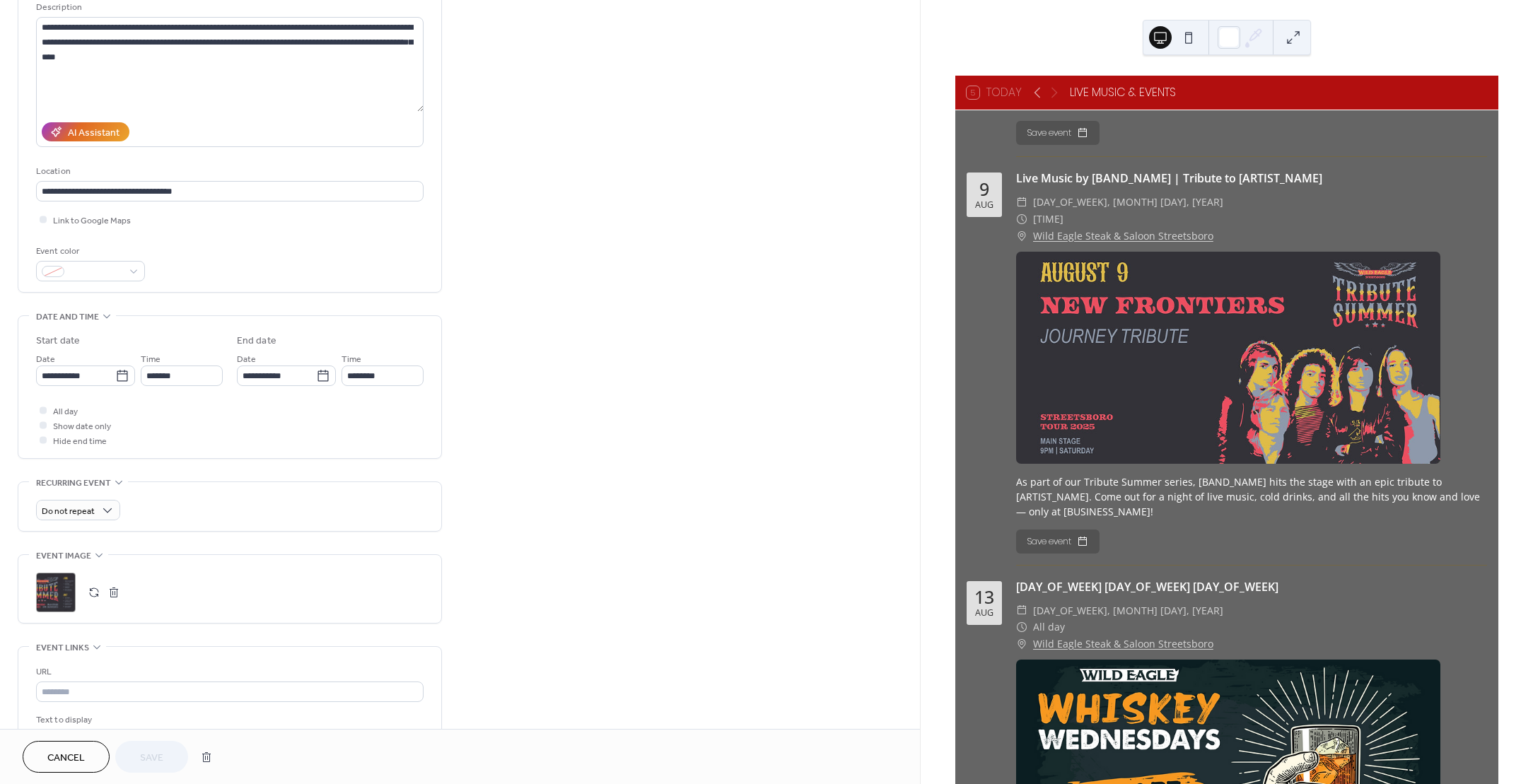 scroll, scrollTop: 224, scrollLeft: 0, axis: vertical 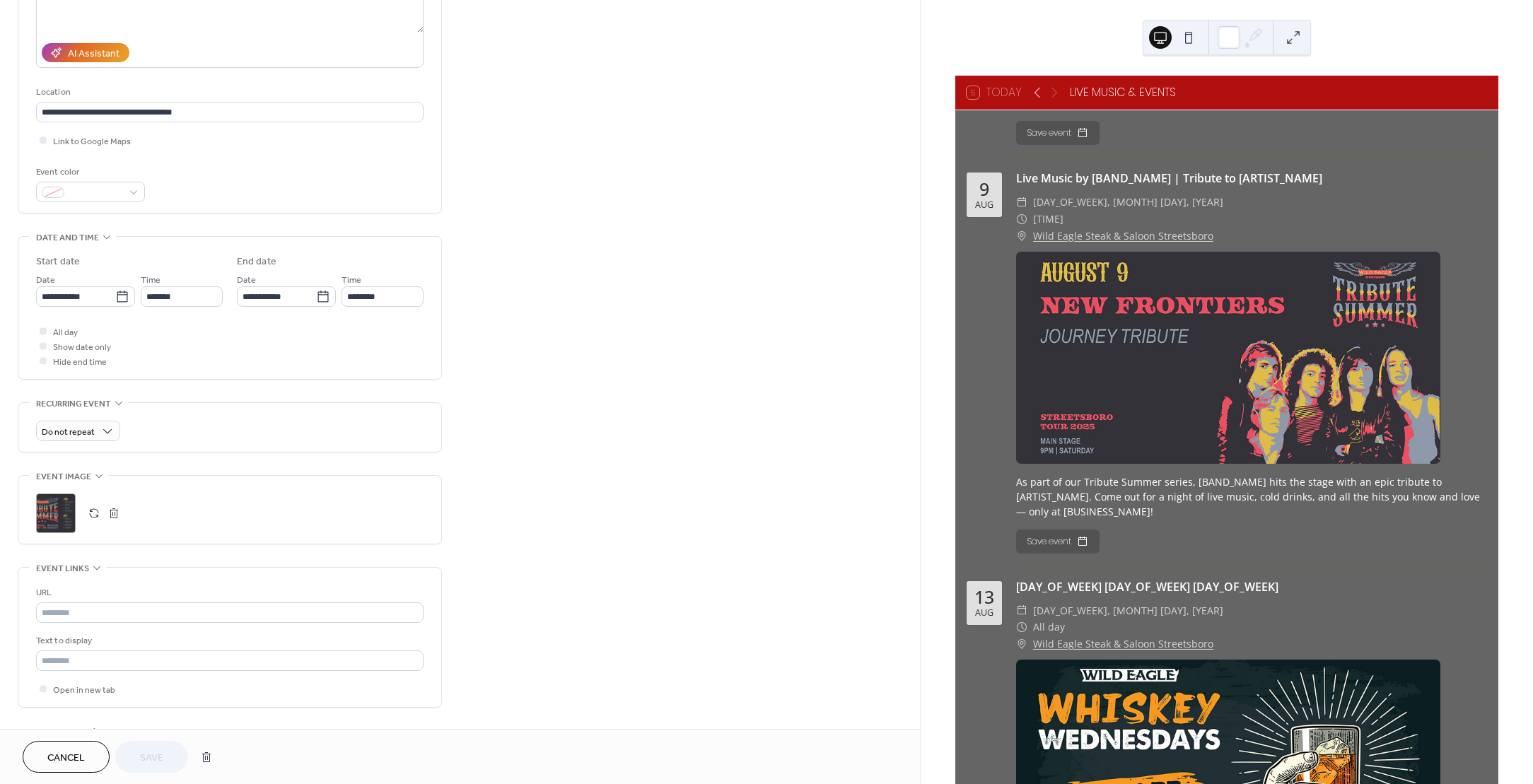 click at bounding box center (114, 513) 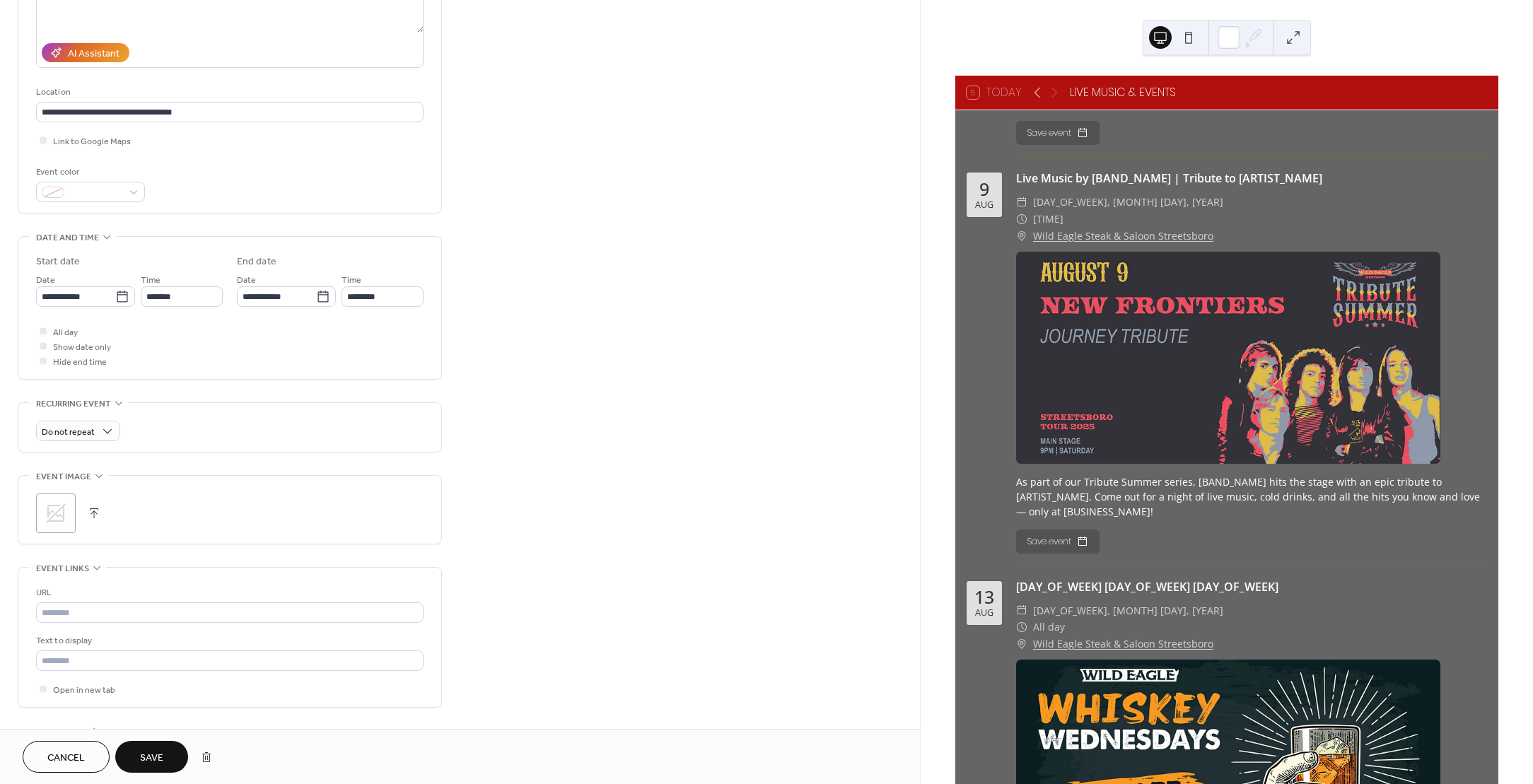 click at bounding box center [94, 513] 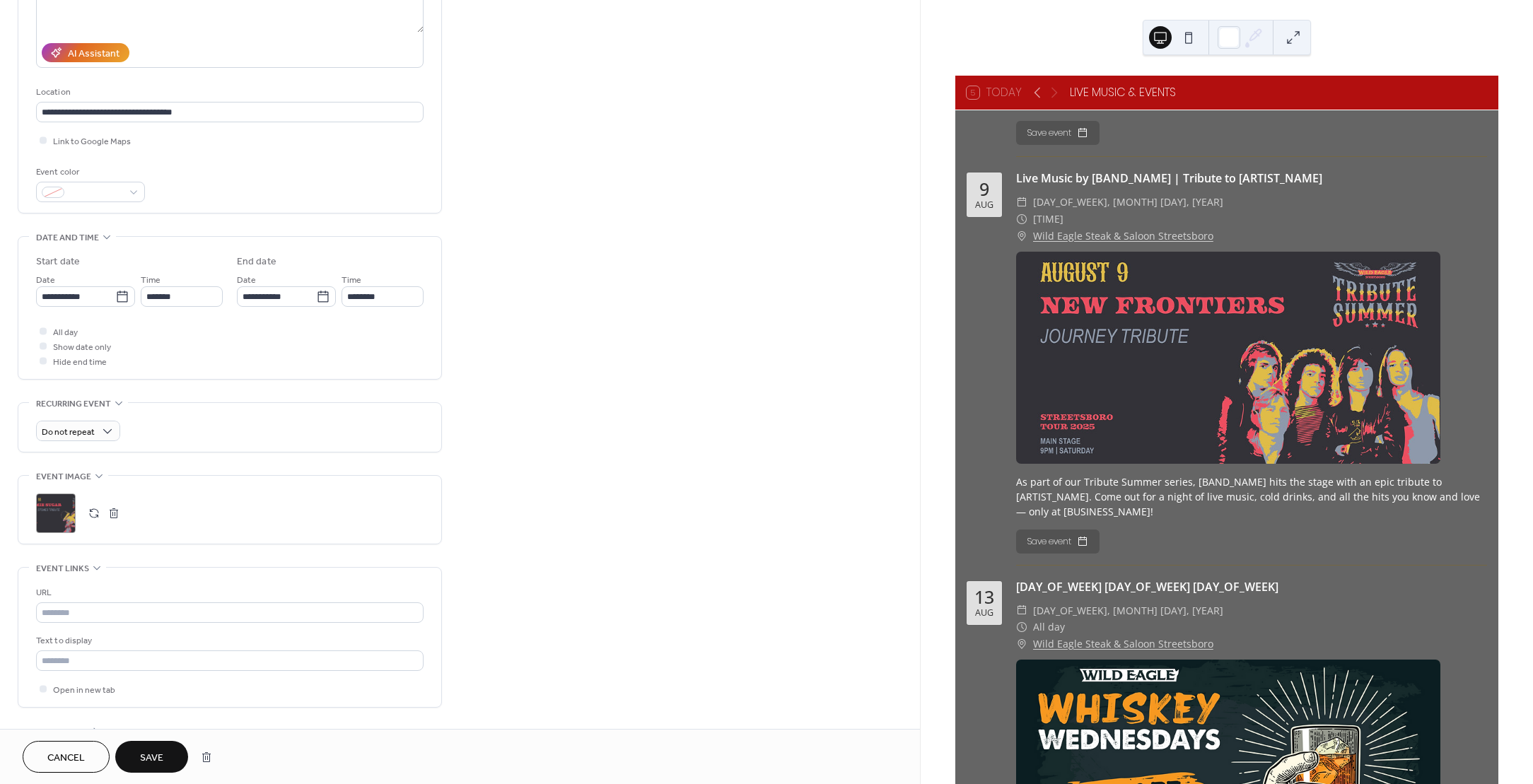 click on "Save" at bounding box center (151, 756) 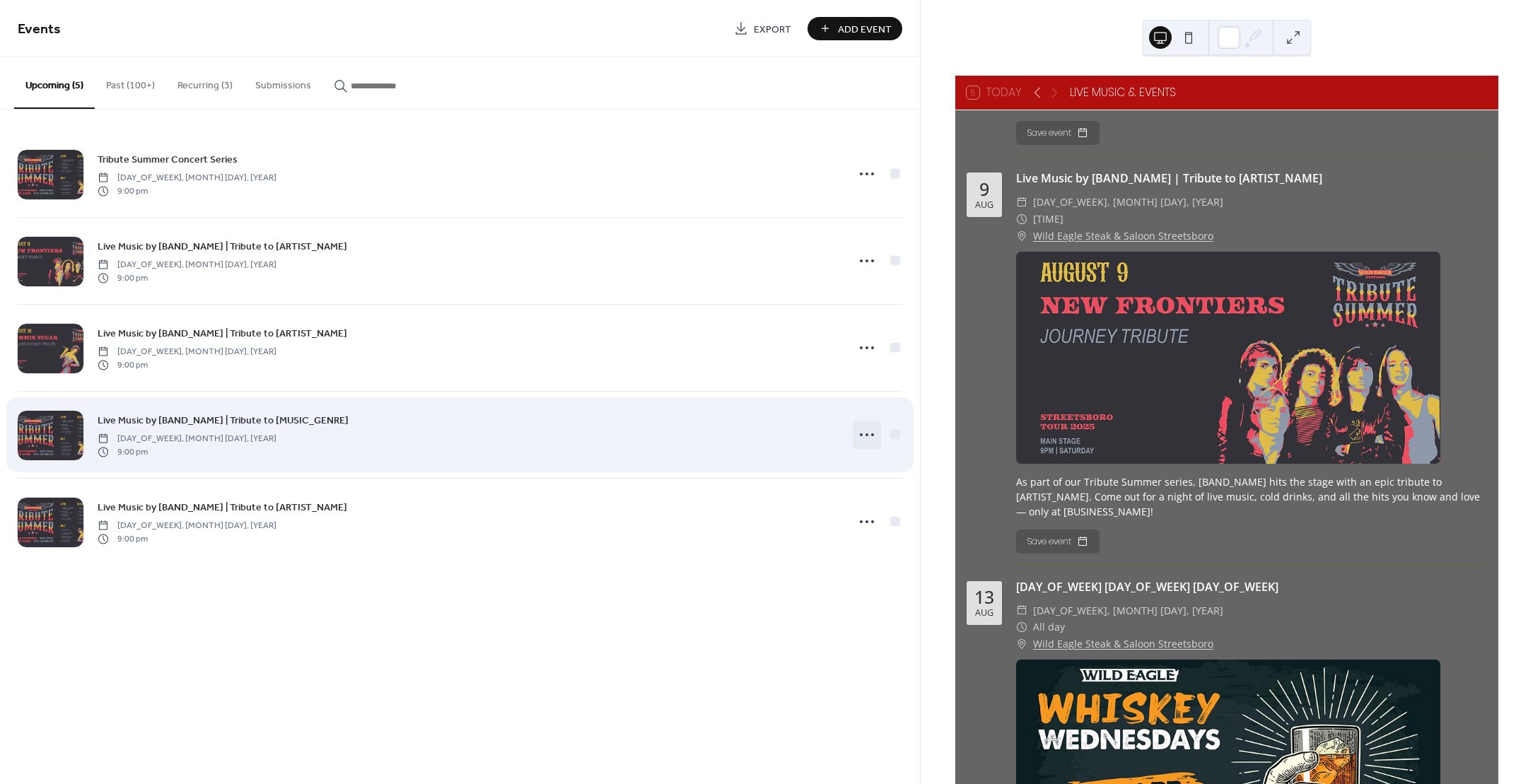 click 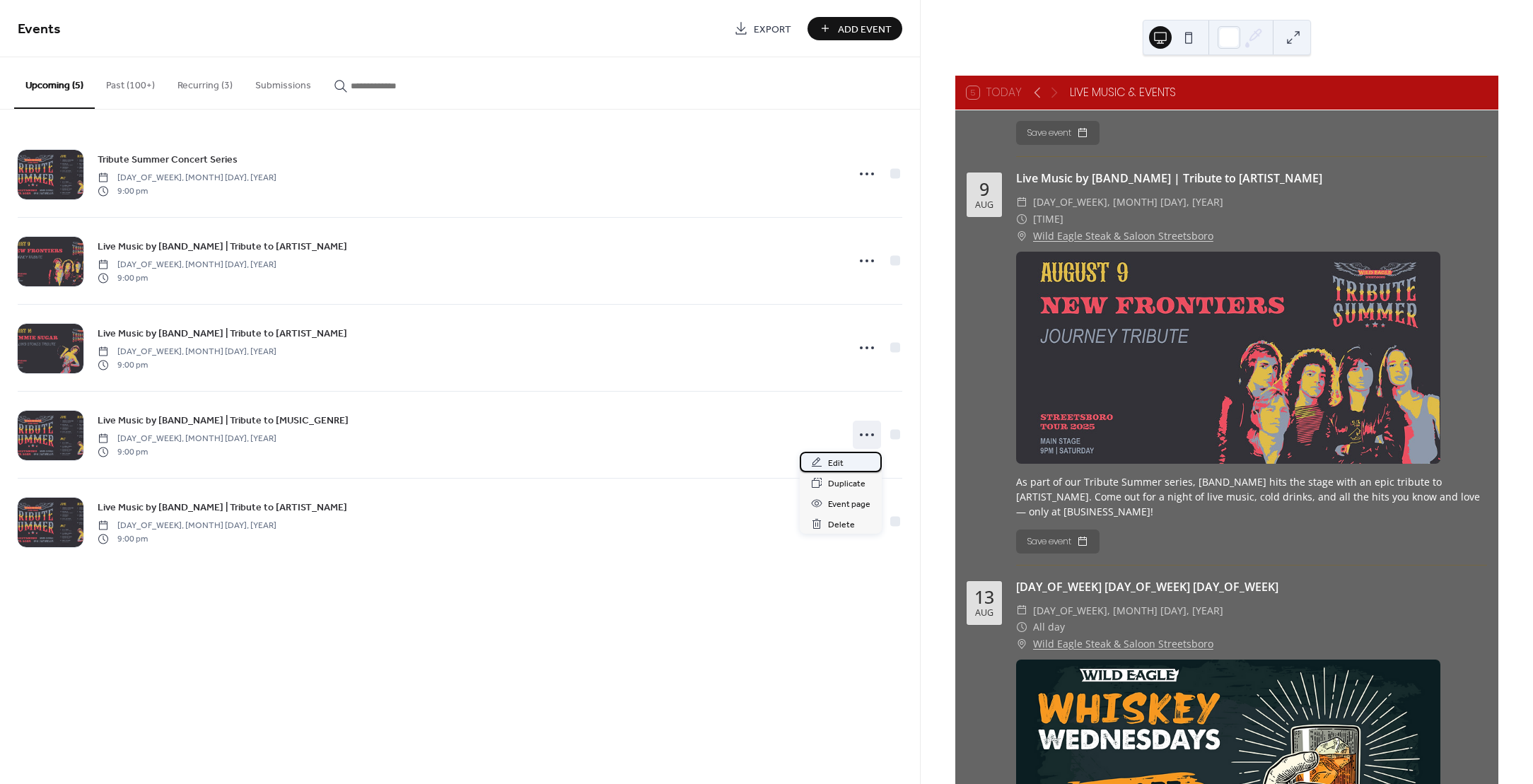 click on "Edit" at bounding box center (841, 462) 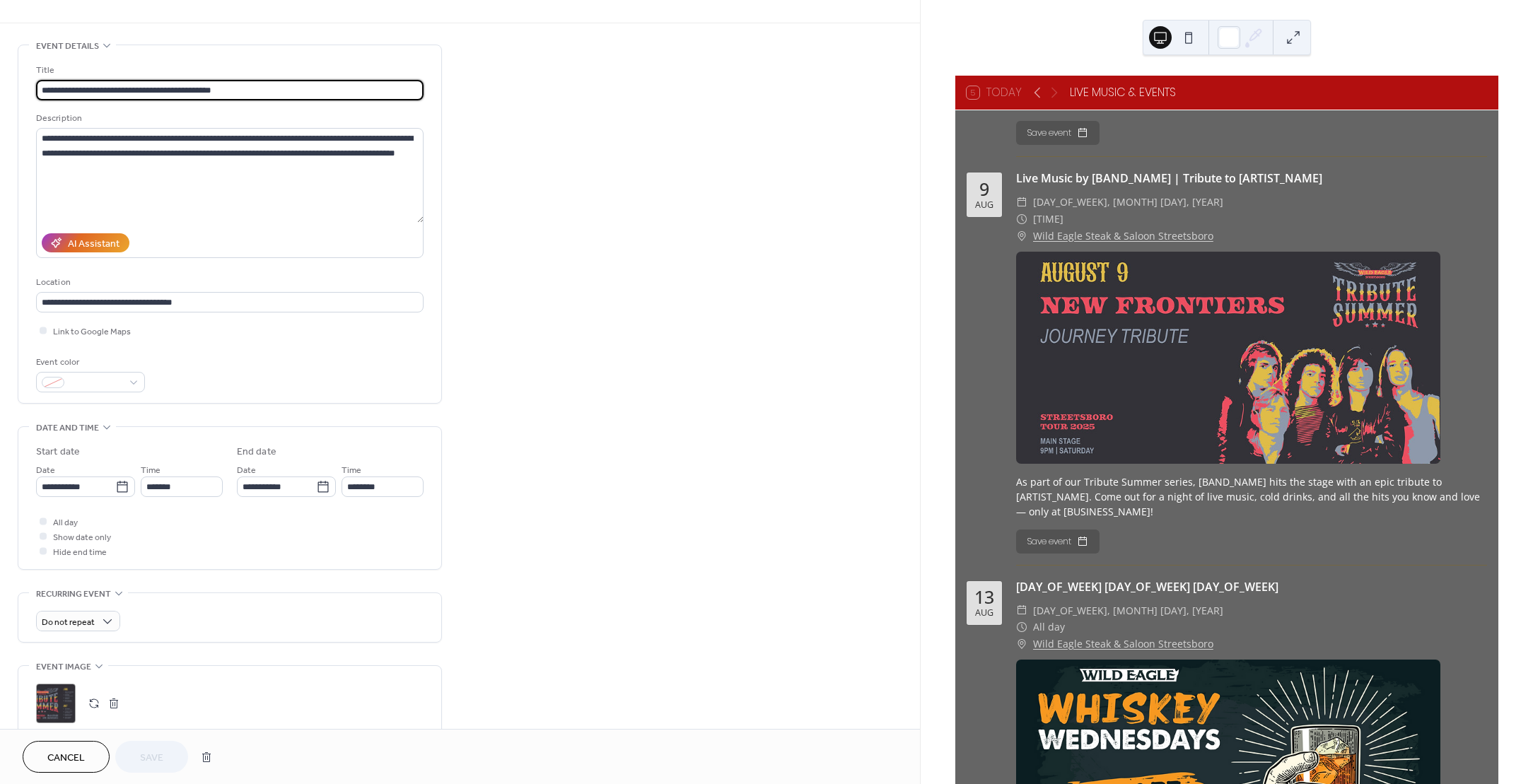 scroll, scrollTop: 35, scrollLeft: 0, axis: vertical 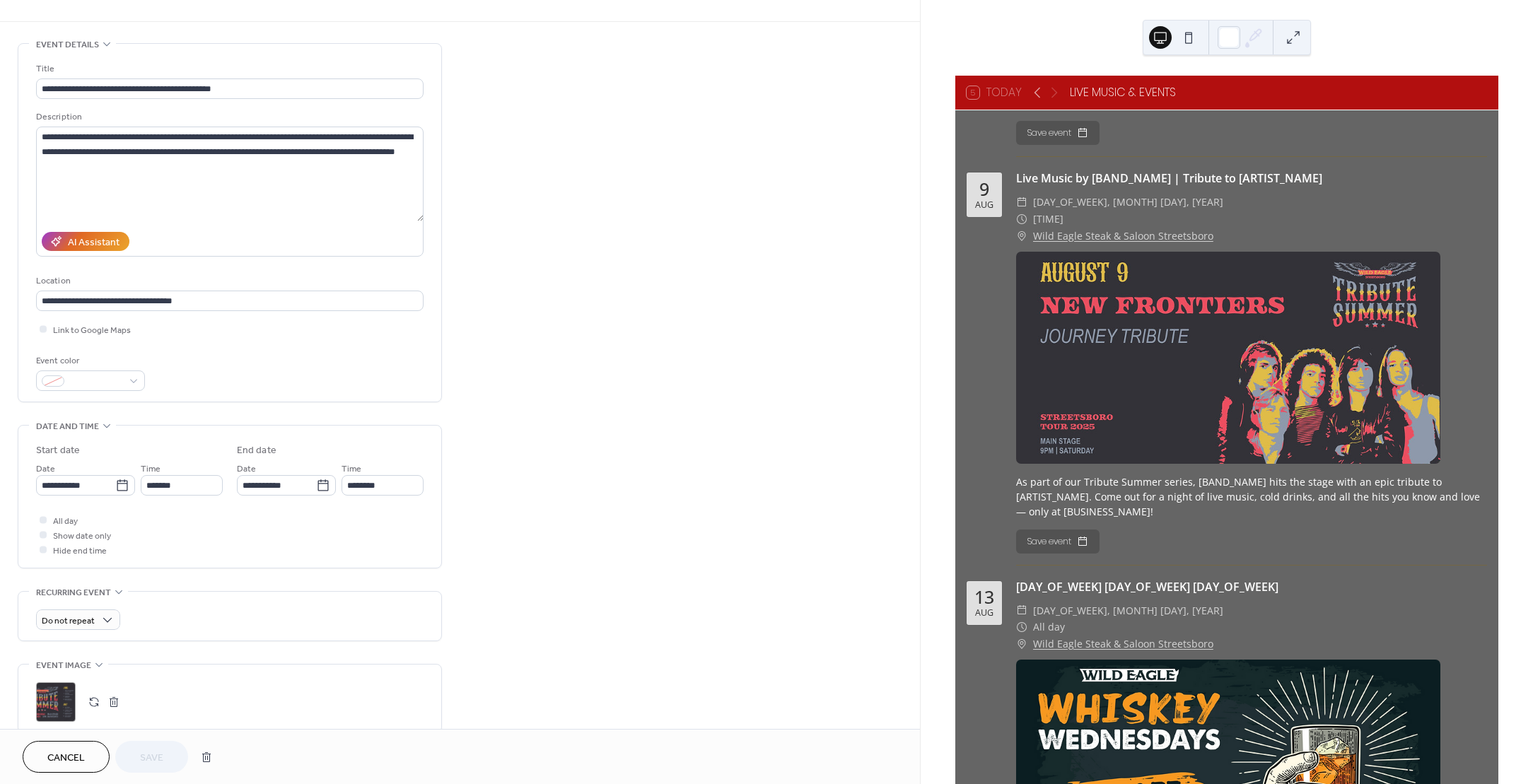 click at bounding box center (114, 702) 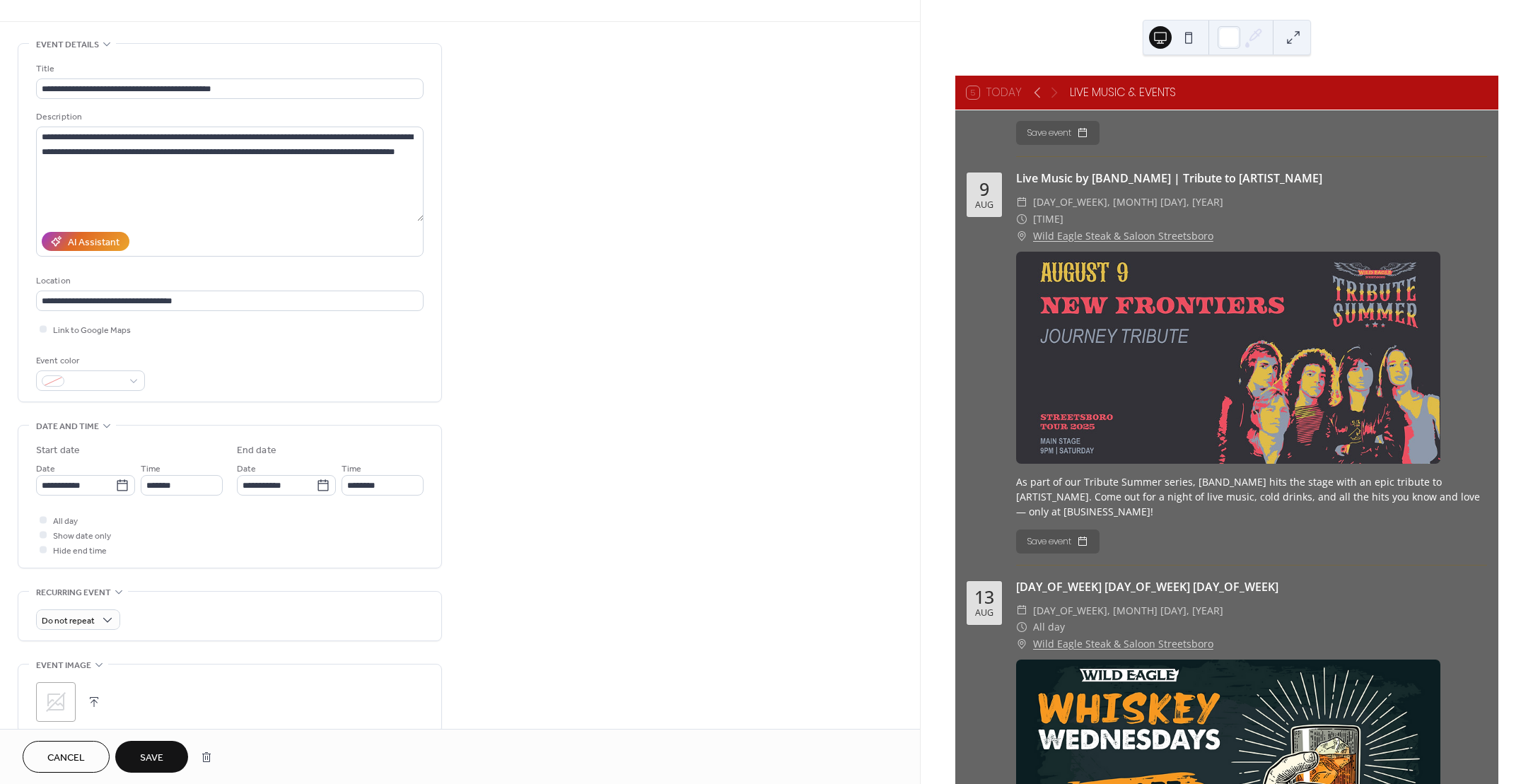 click at bounding box center [94, 702] 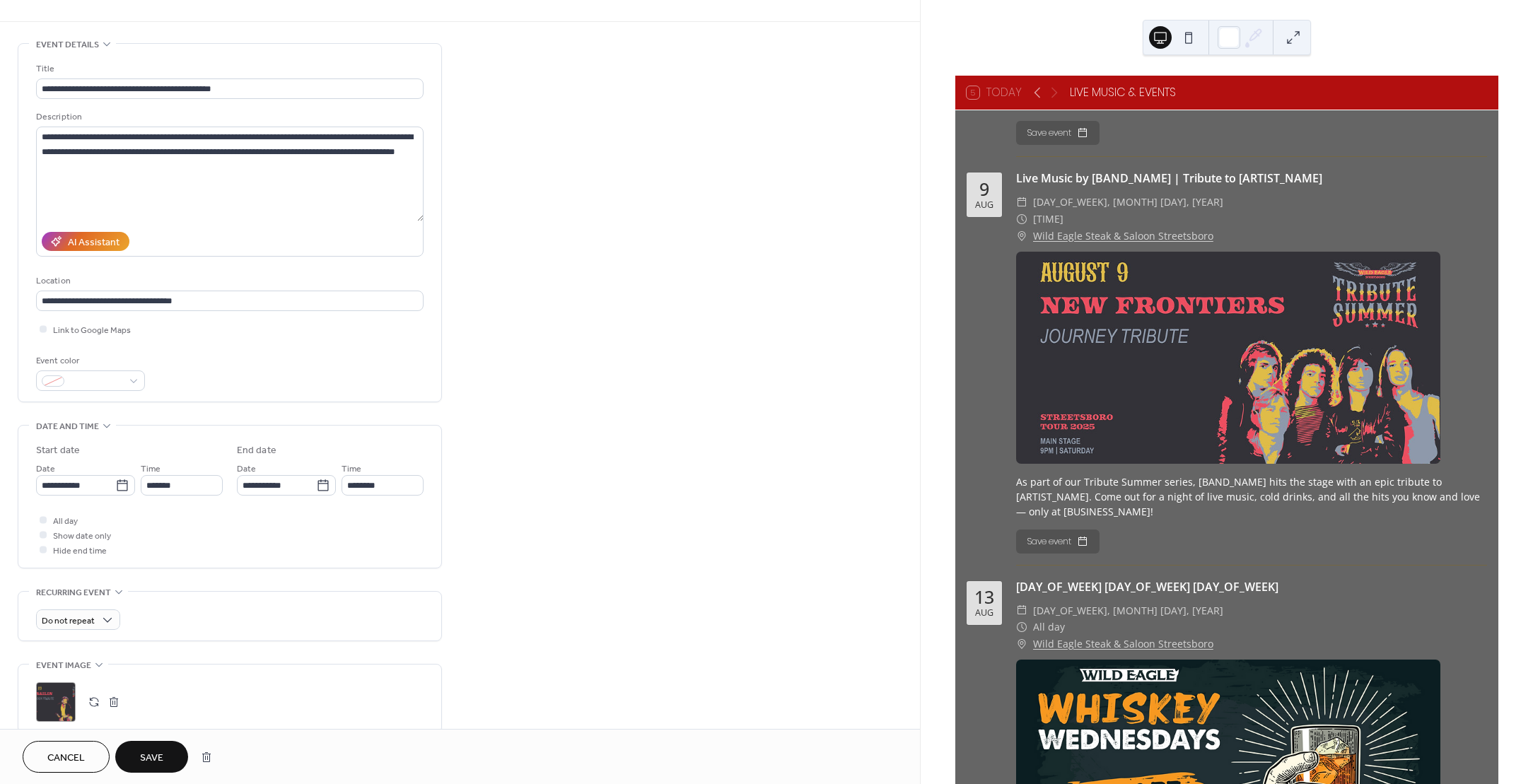 click on "Save" at bounding box center (151, 758) 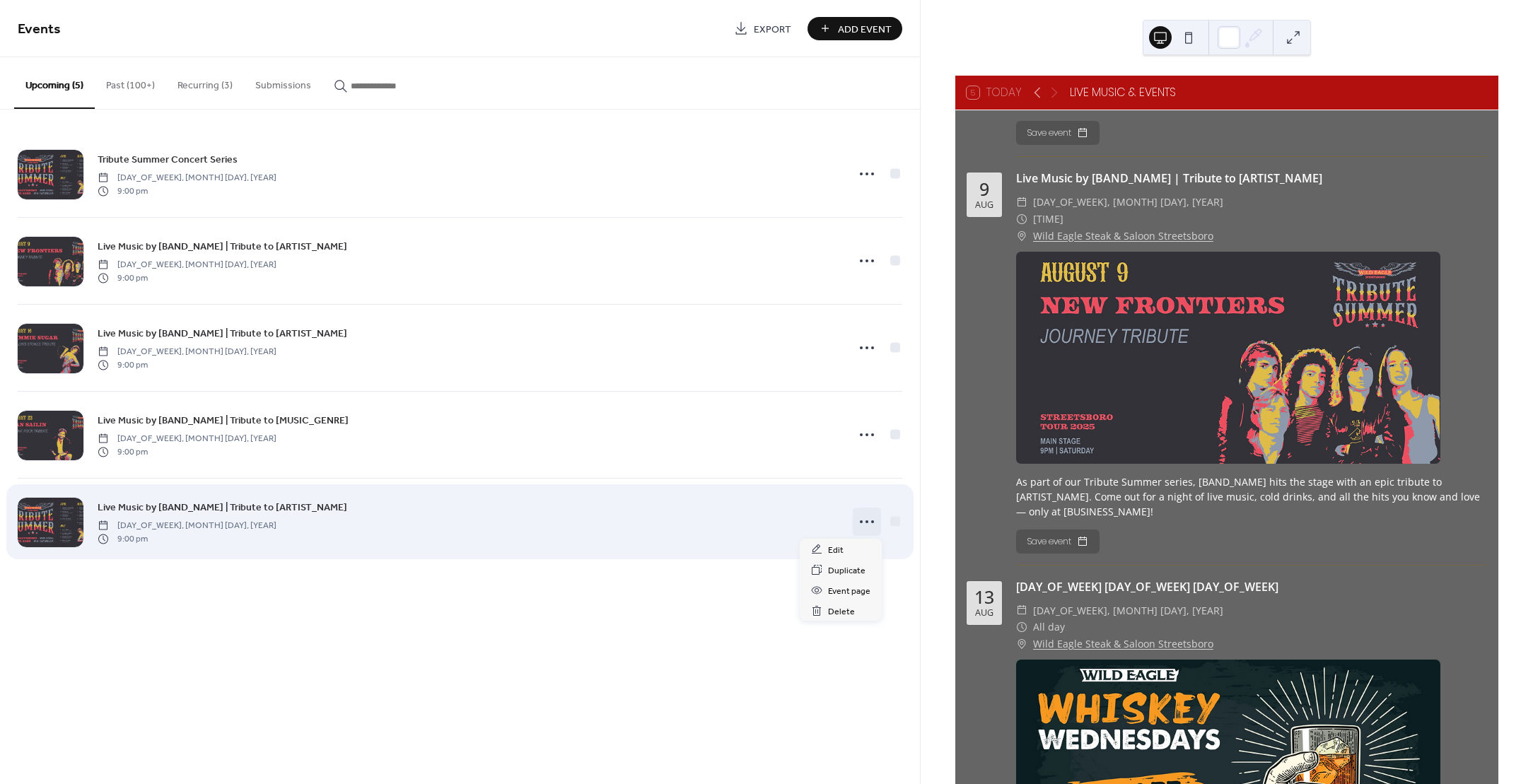 click 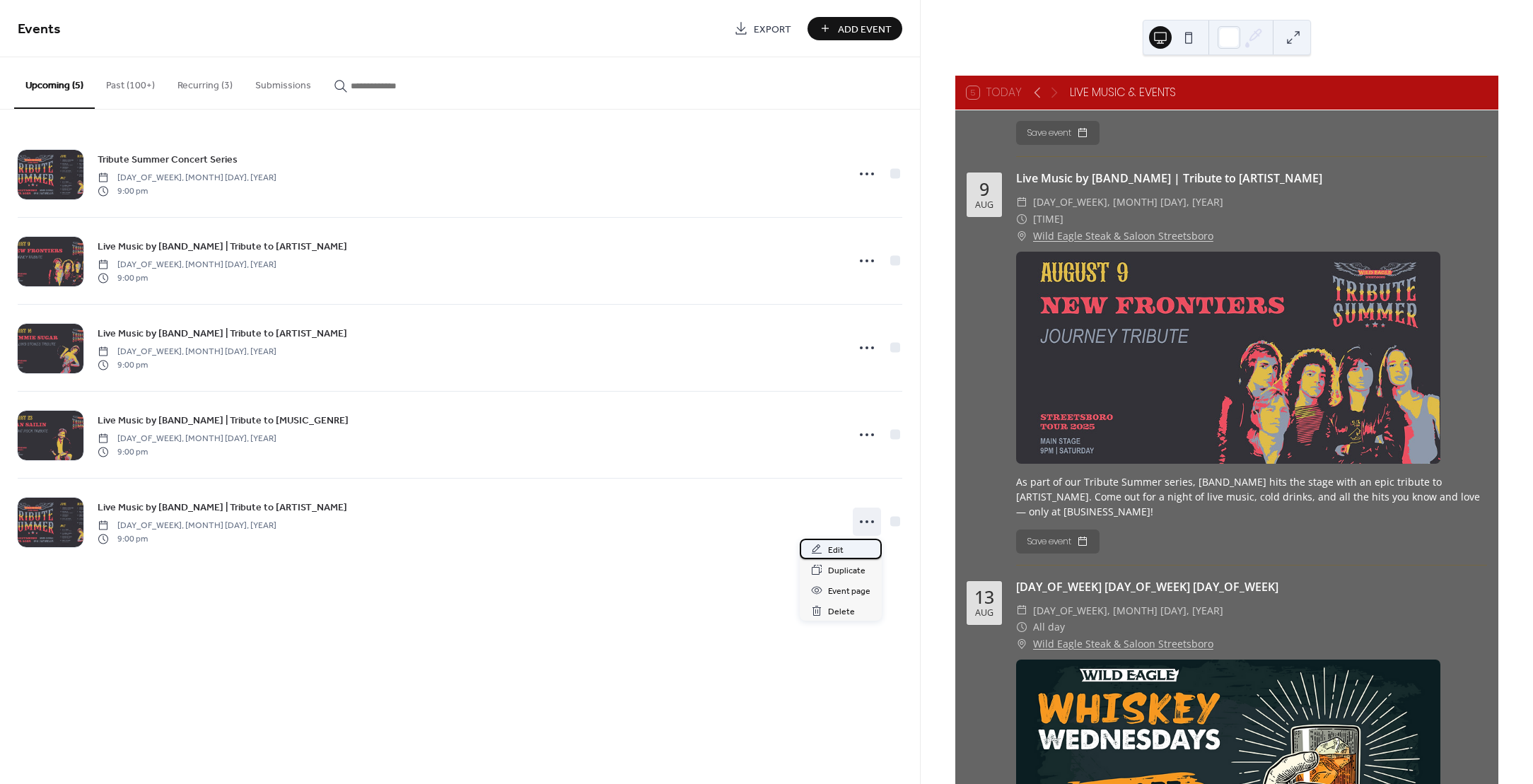 click on "Edit" at bounding box center [841, 549] 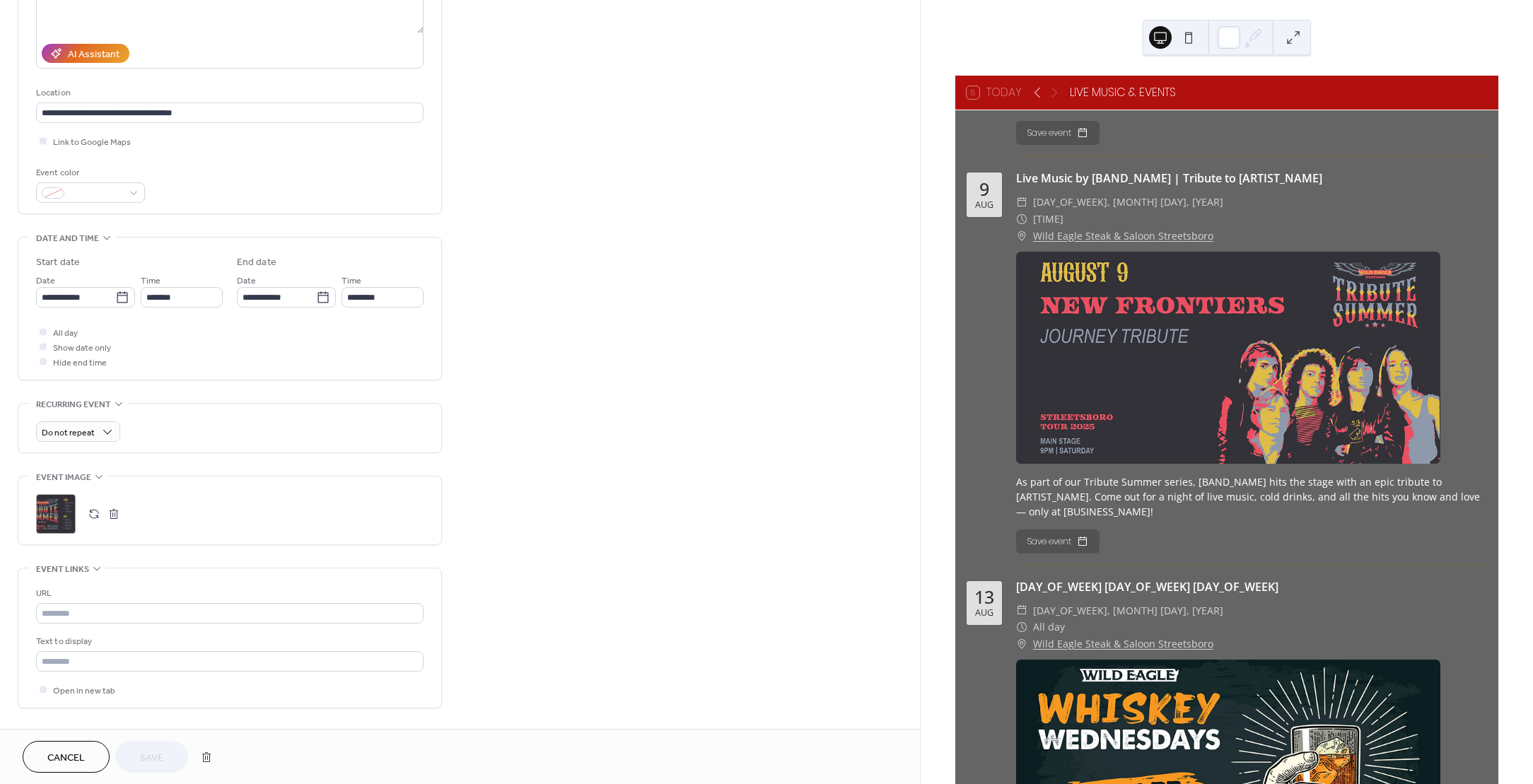 scroll, scrollTop: 257, scrollLeft: 0, axis: vertical 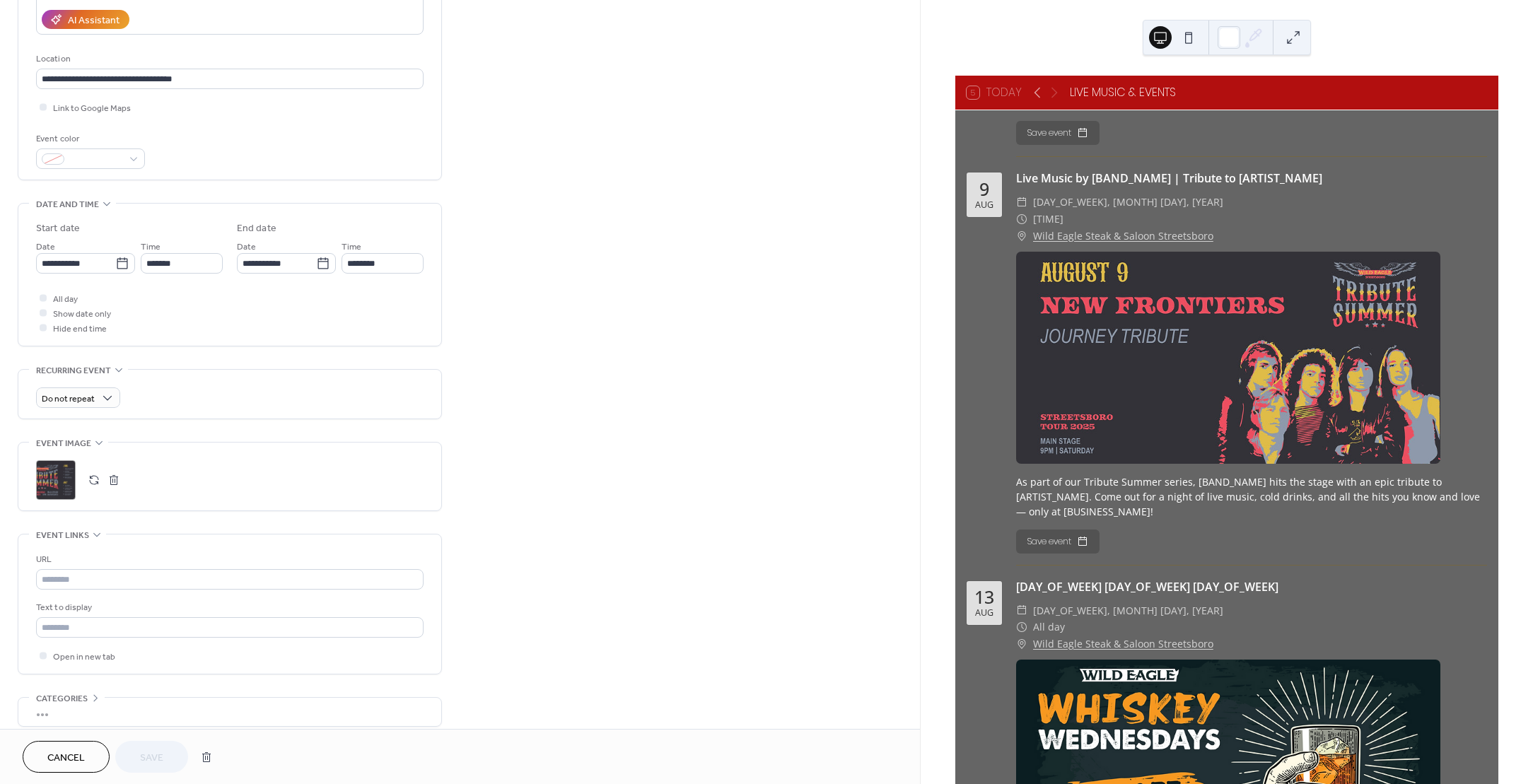 click at bounding box center [114, 480] 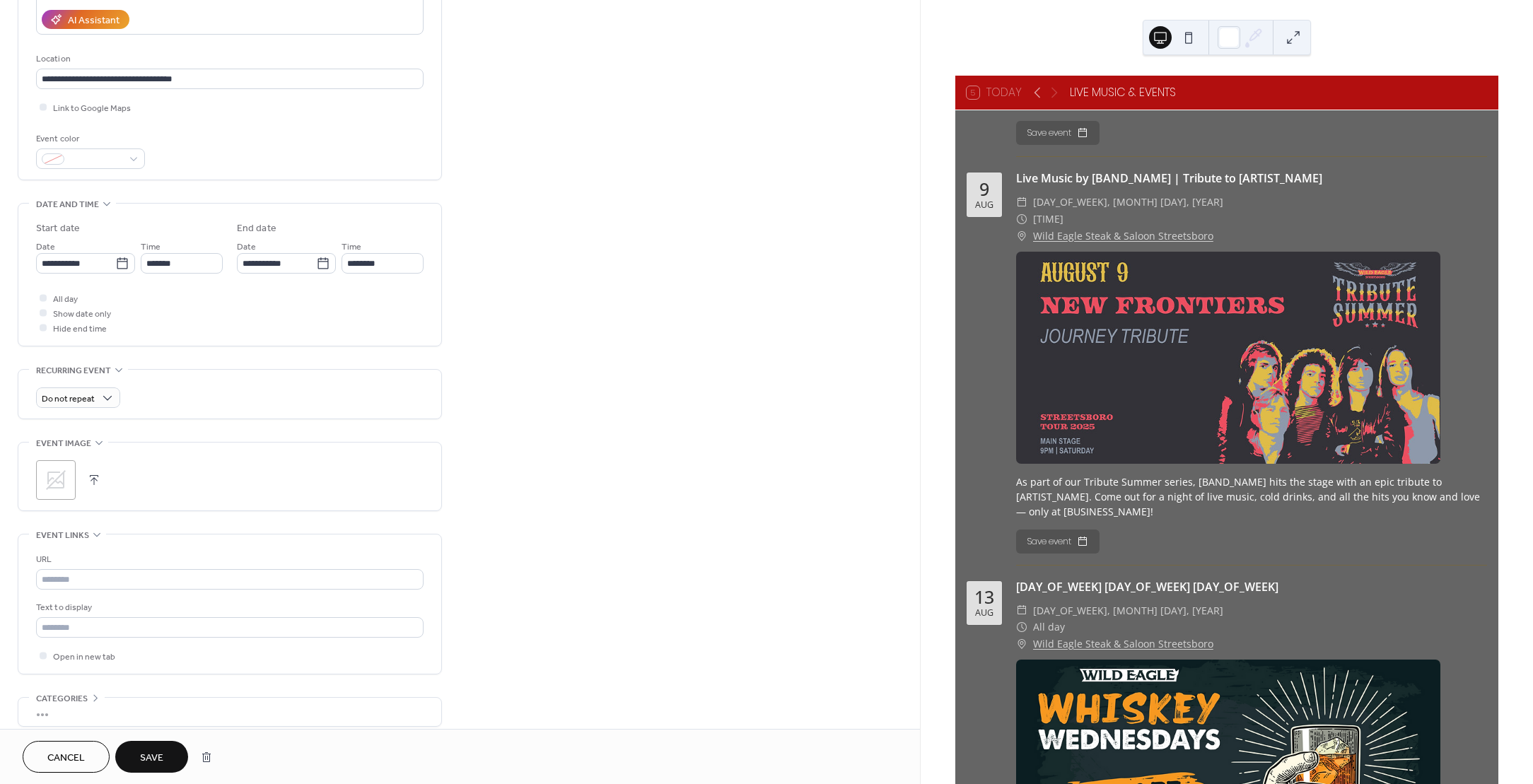 click at bounding box center [94, 480] 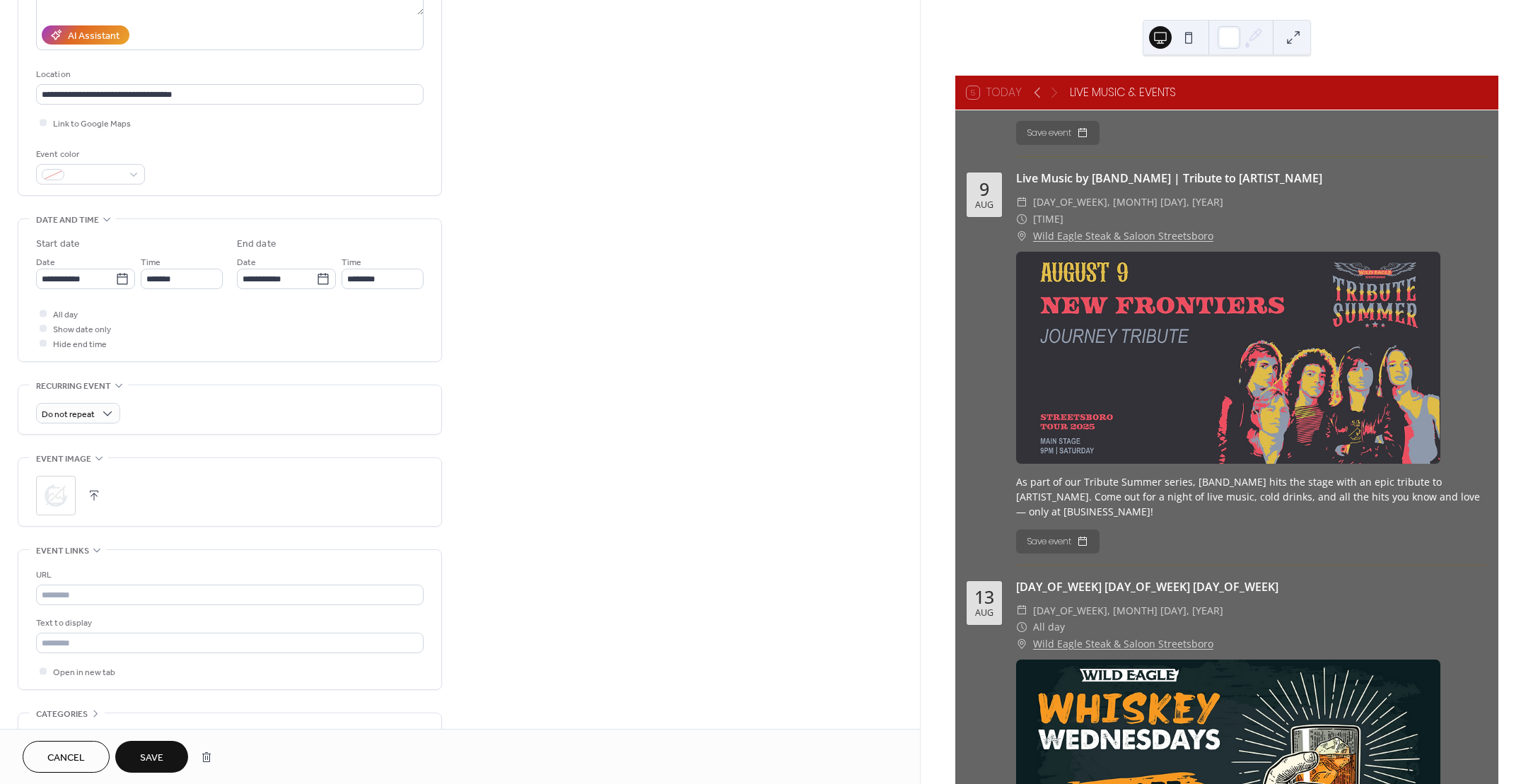 scroll, scrollTop: 238, scrollLeft: 0, axis: vertical 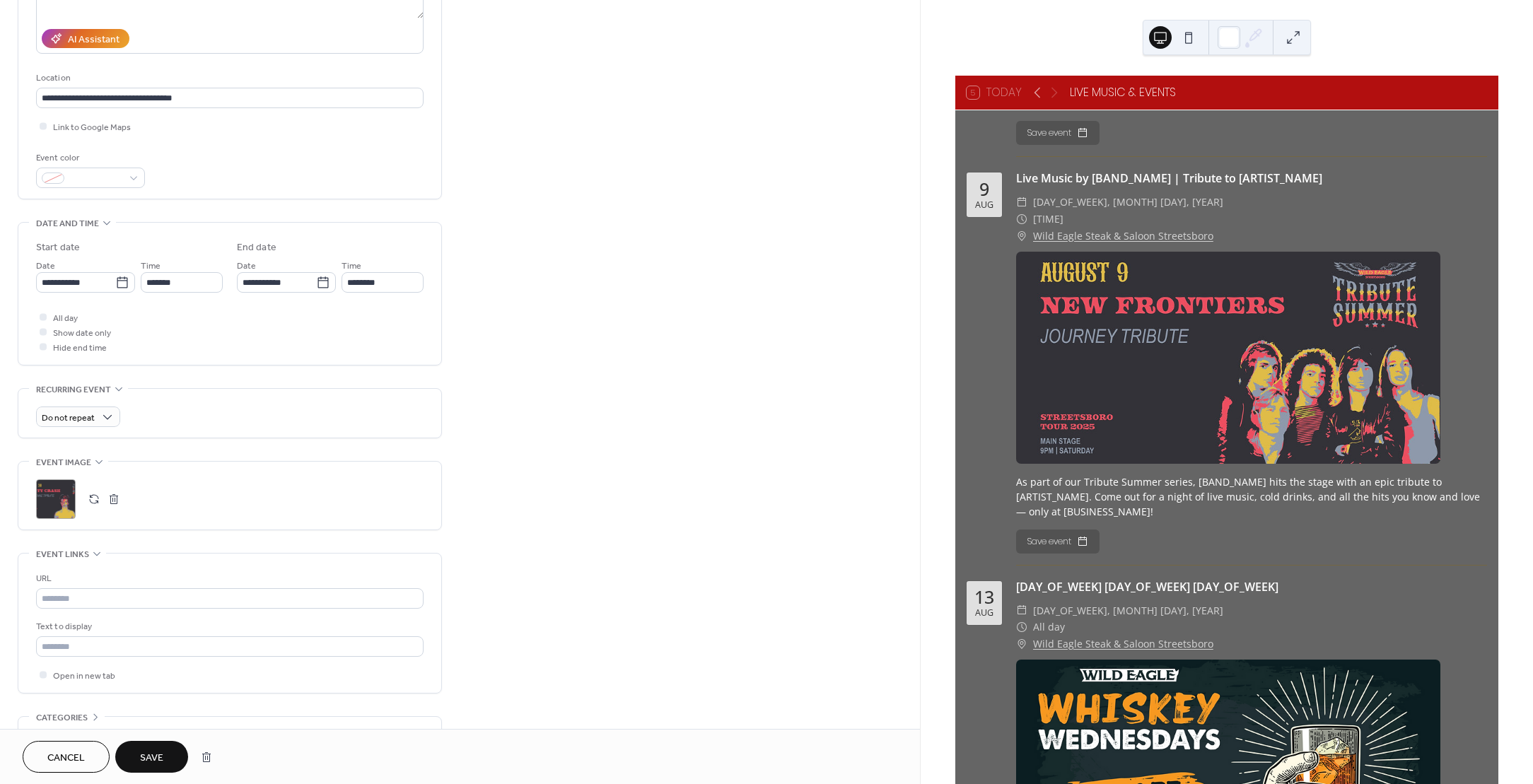 click on "Save" at bounding box center [151, 758] 